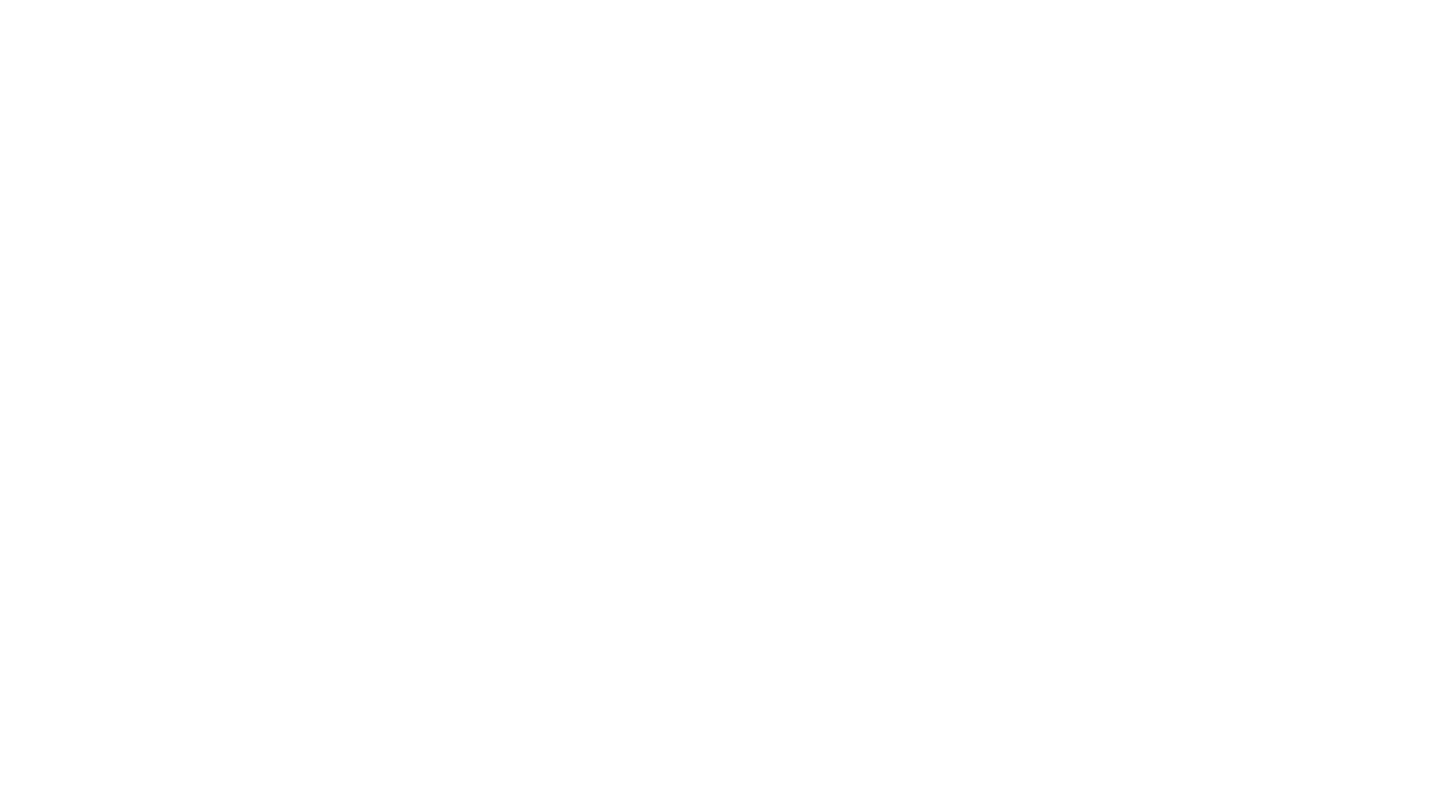 scroll, scrollTop: 0, scrollLeft: 0, axis: both 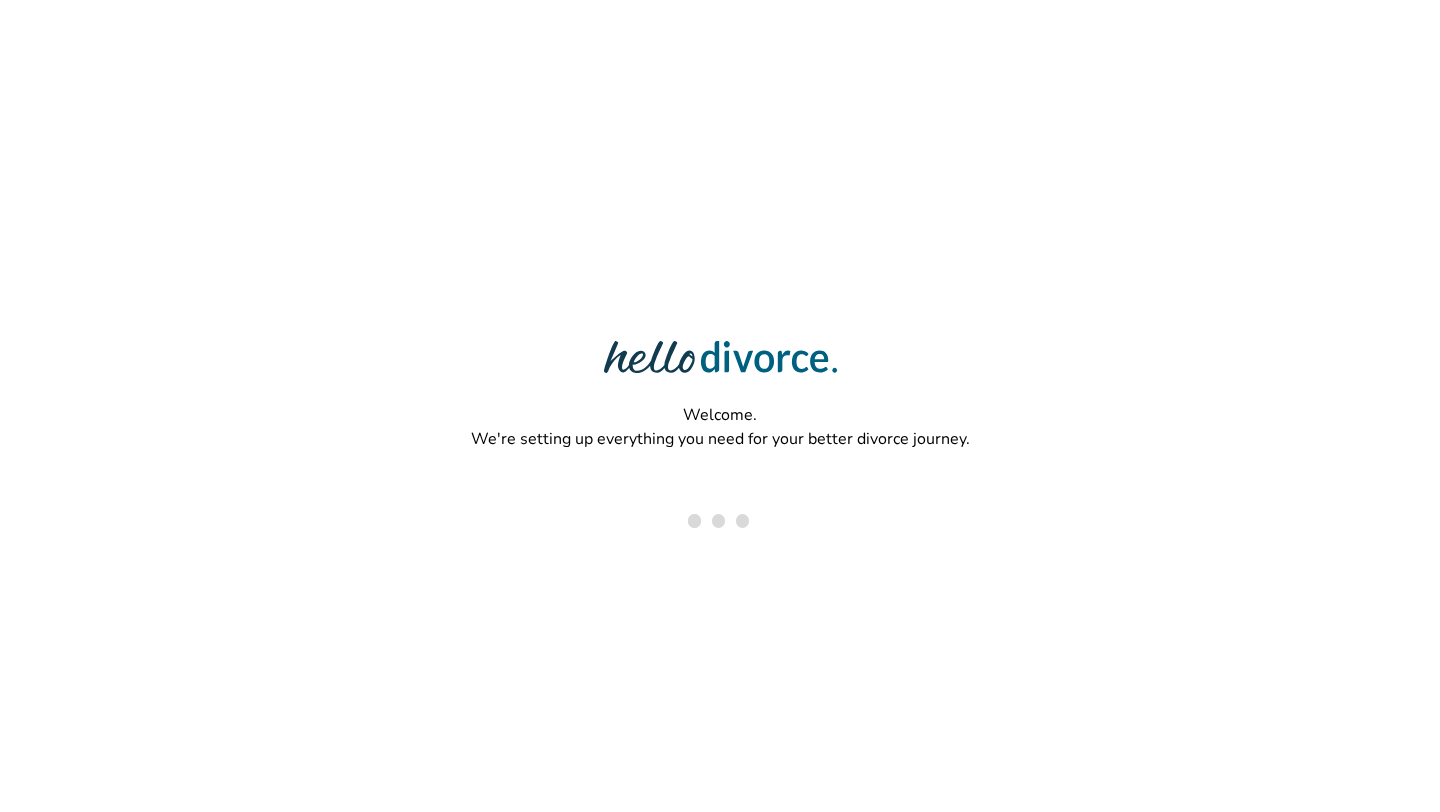 click on "Welcome.   We're setting up everything you need for your better divorce journey." at bounding box center [720, 341] 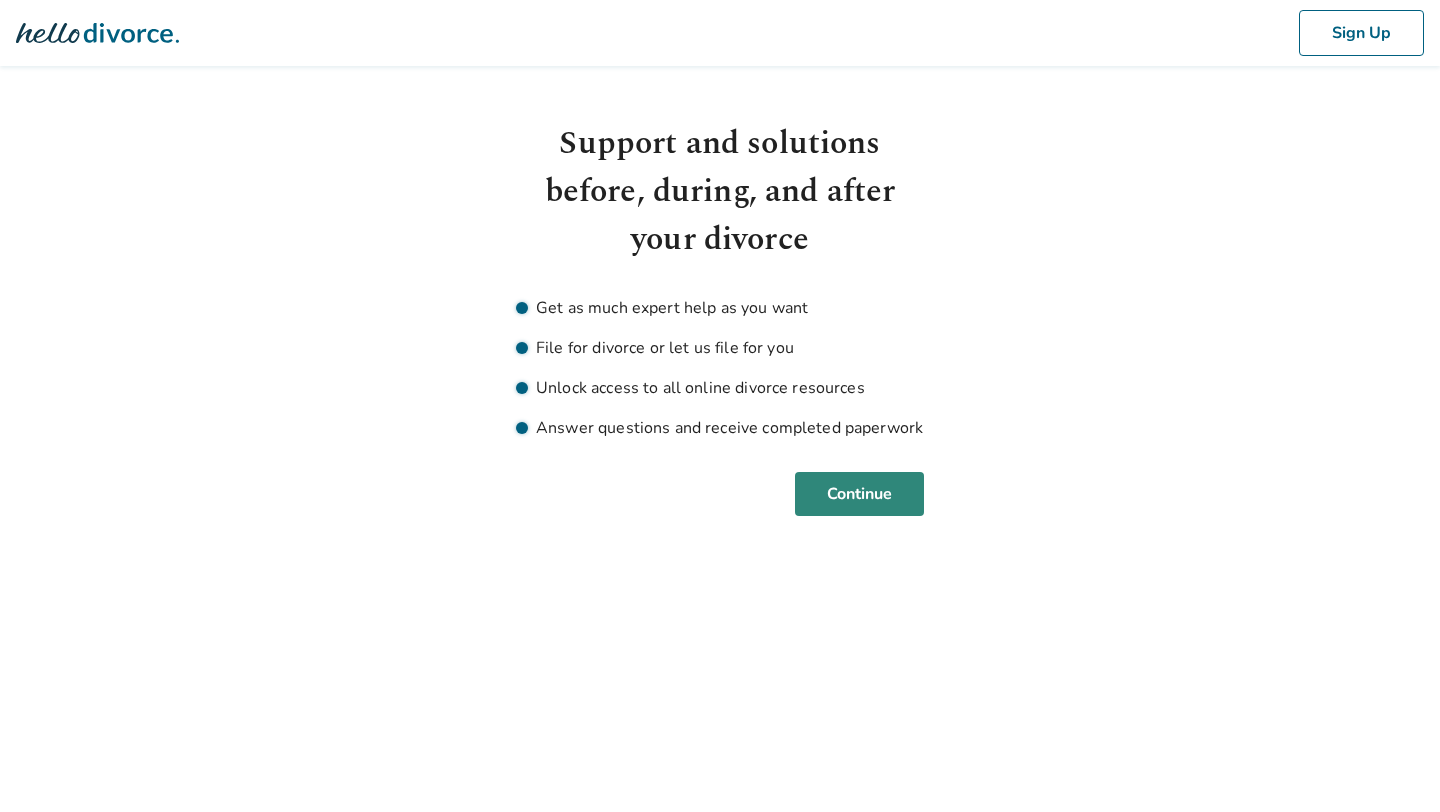 click on "Continue" at bounding box center (859, 494) 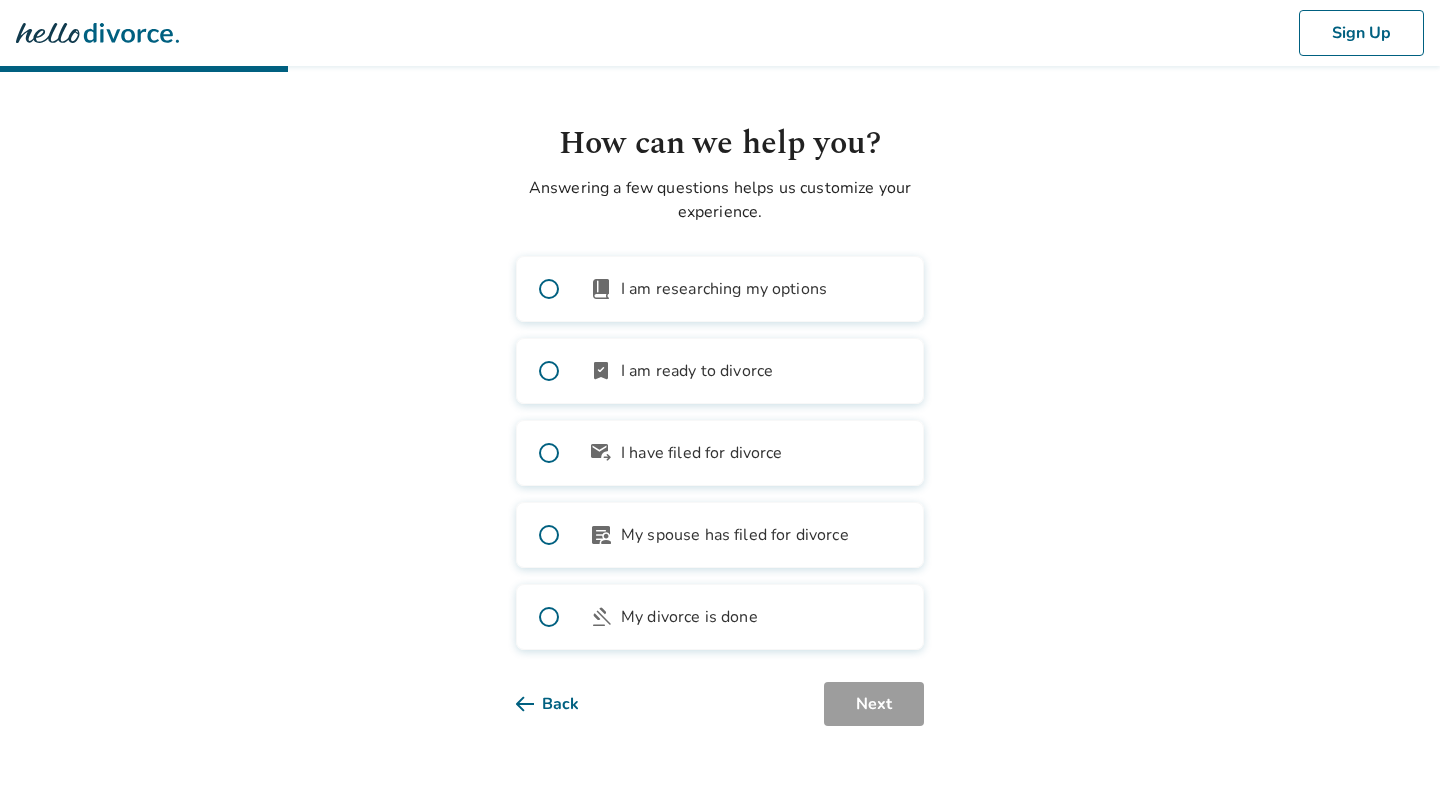 click on "My divorce is done" at bounding box center (689, 617) 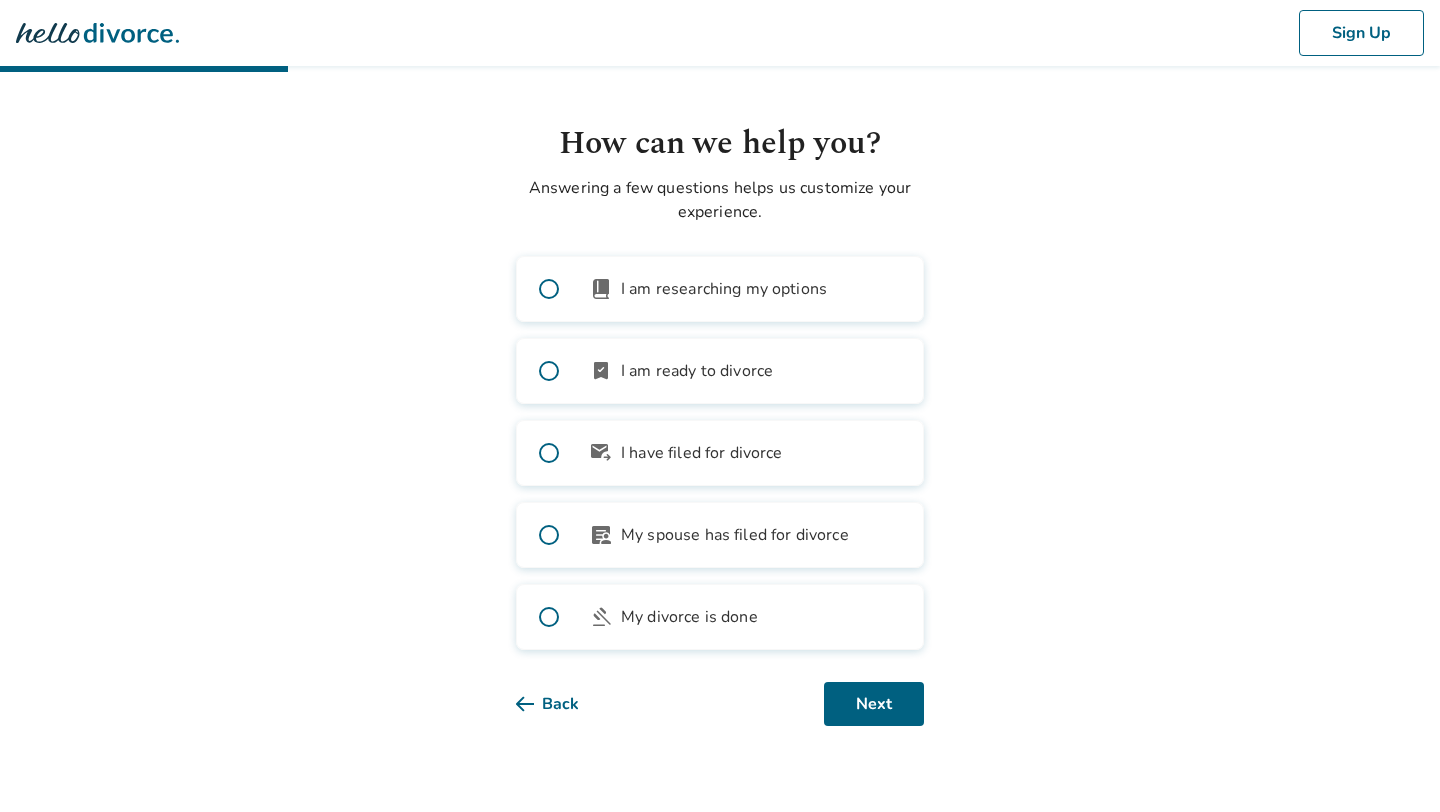 click on "I am researching my options" at bounding box center [724, 289] 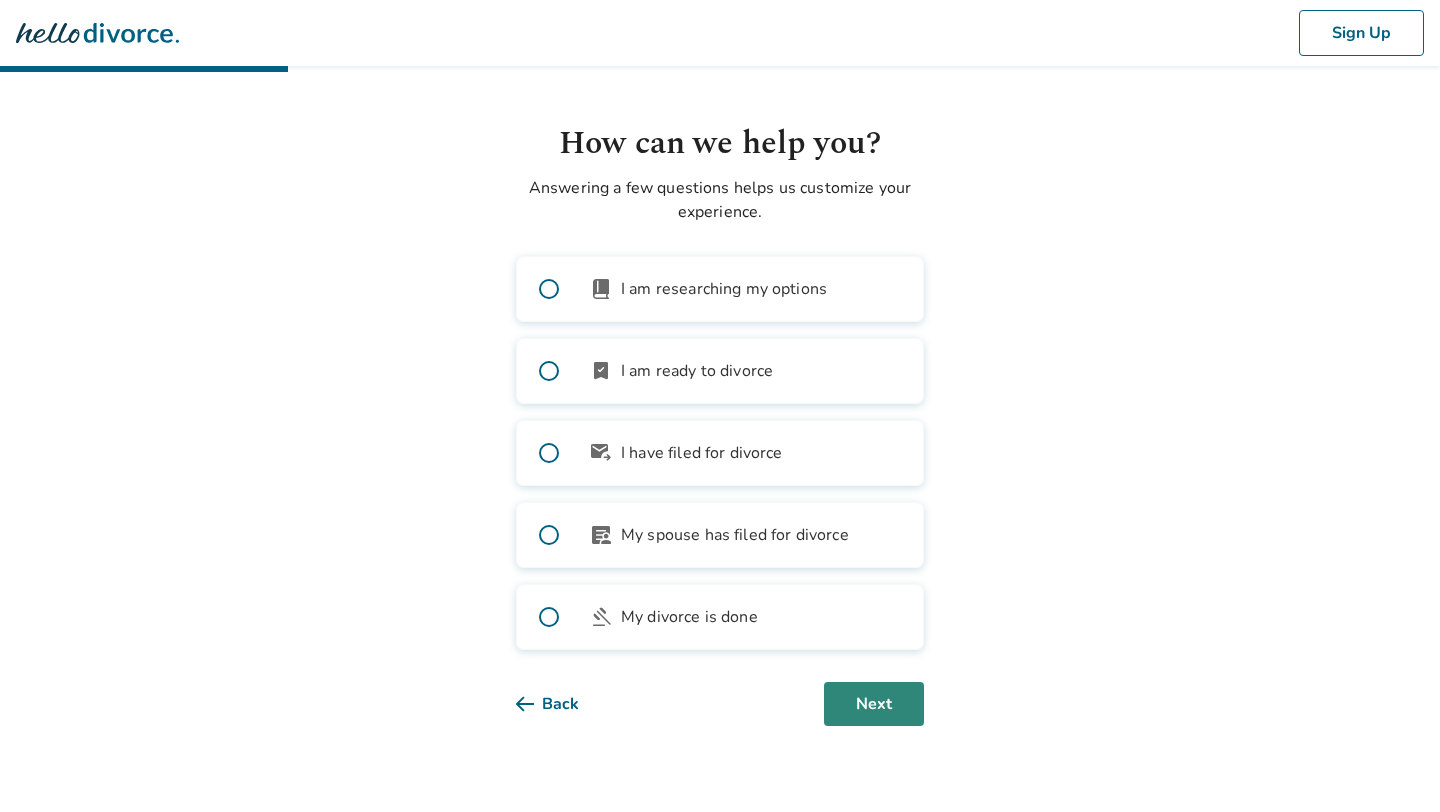 click on "Next" at bounding box center (874, 704) 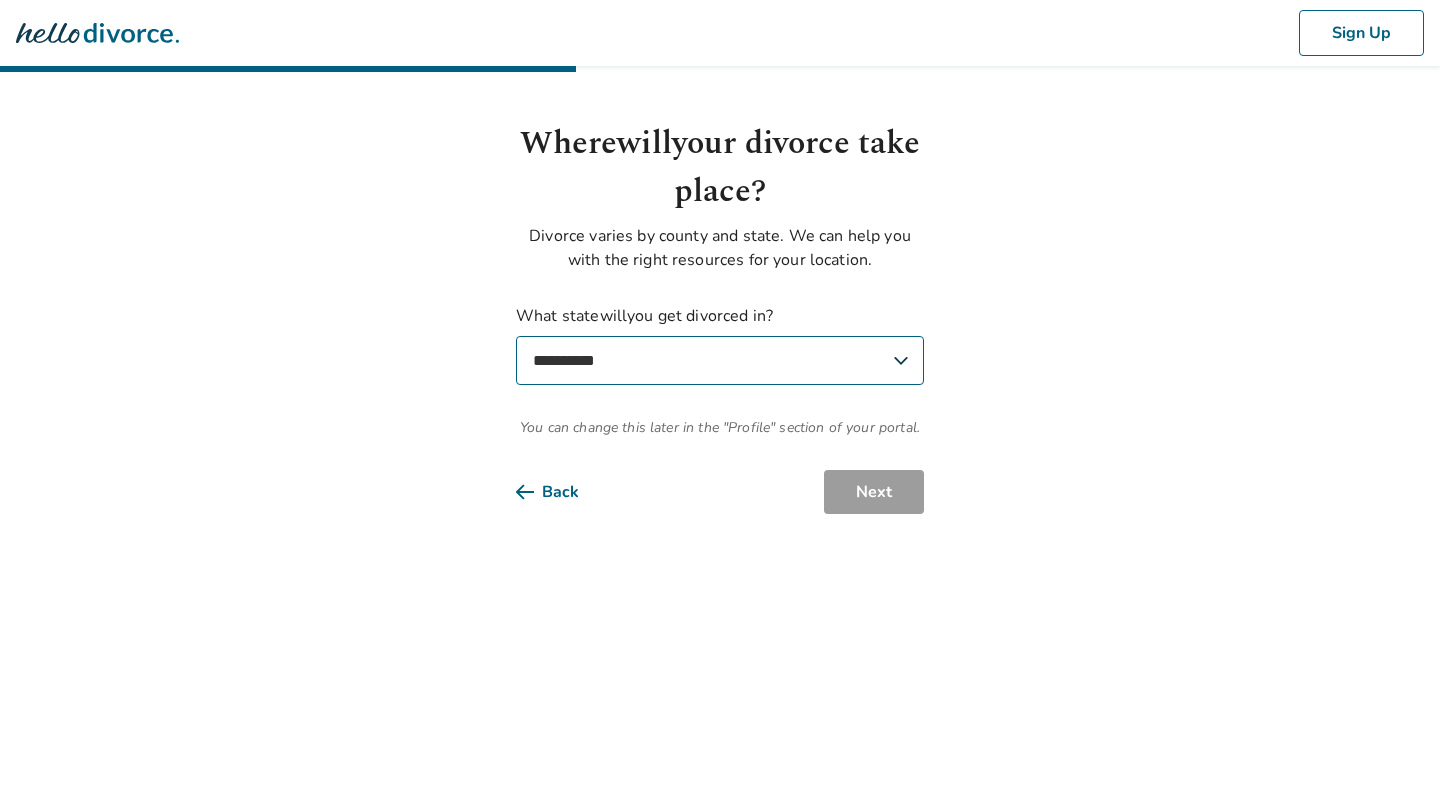 click on "**********" at bounding box center (720, 360) 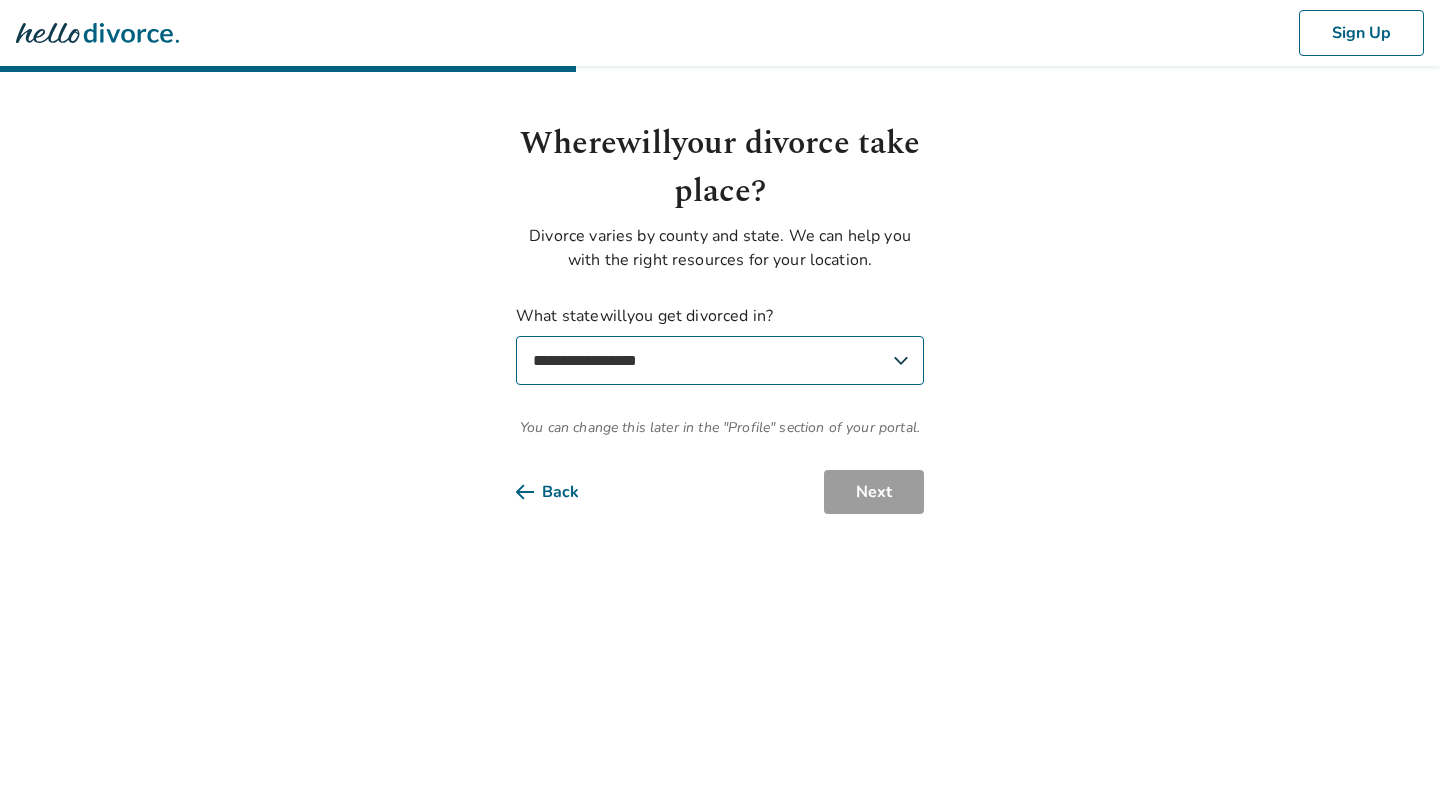 select on "**" 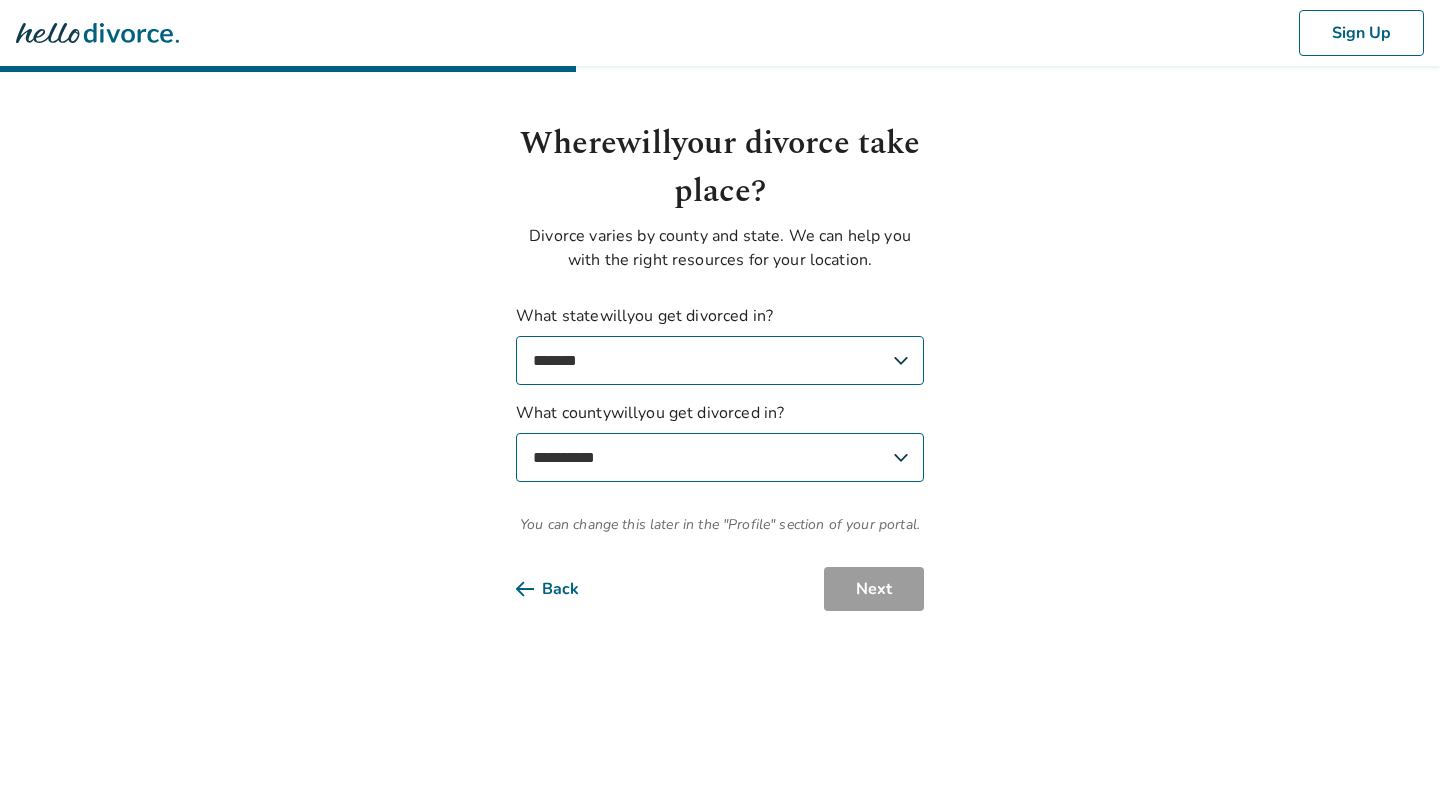 click on "**********" at bounding box center [720, 457] 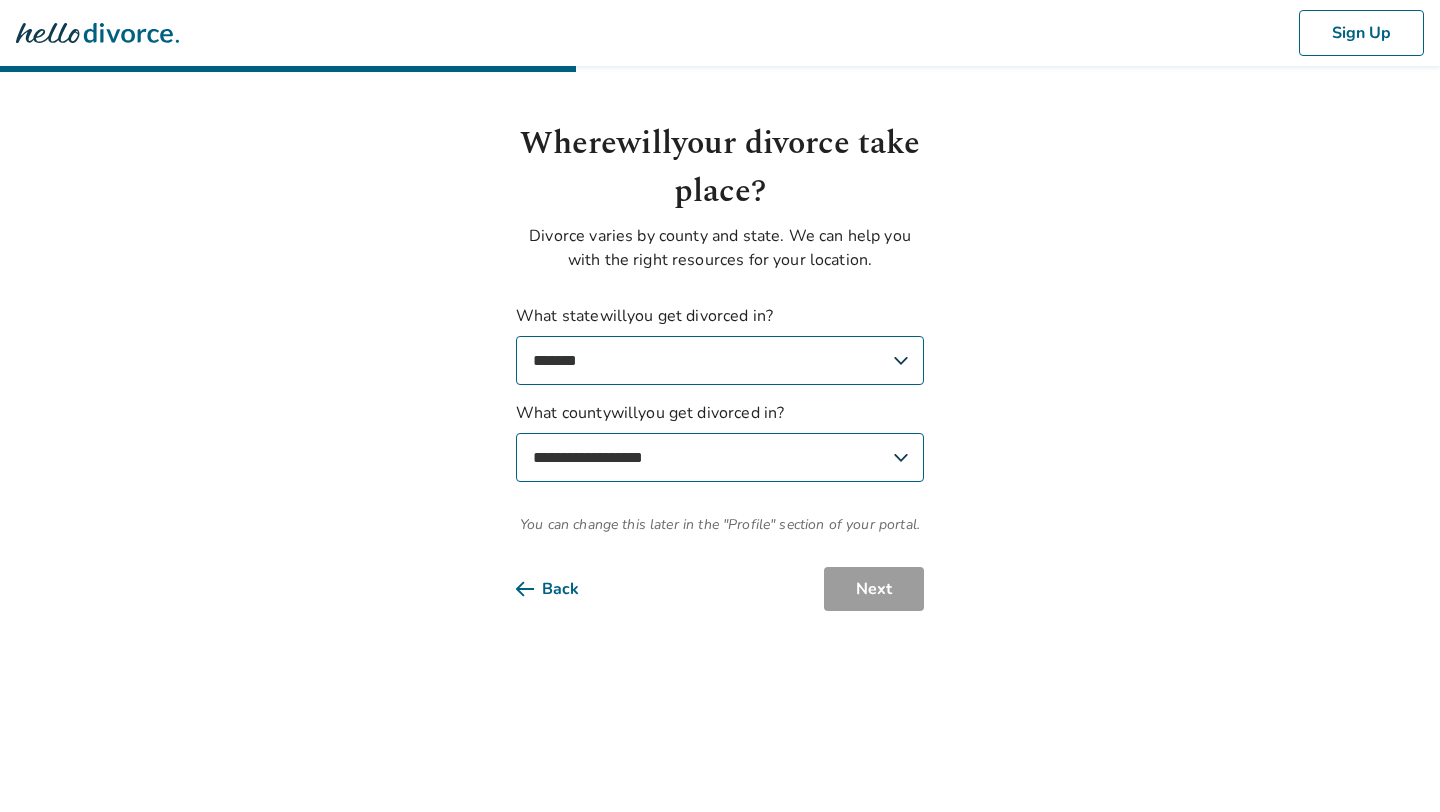 select on "*****" 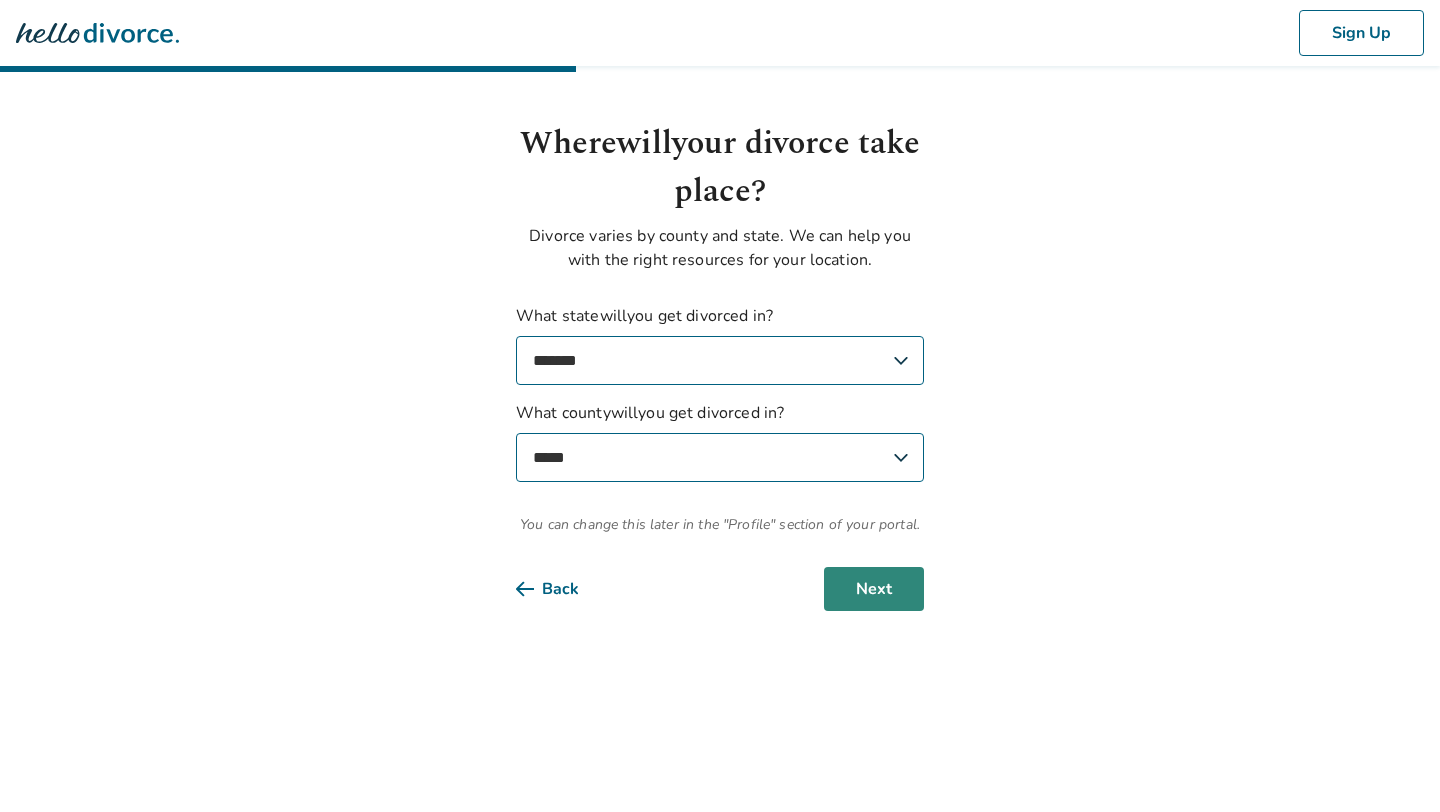click on "Next" at bounding box center [874, 589] 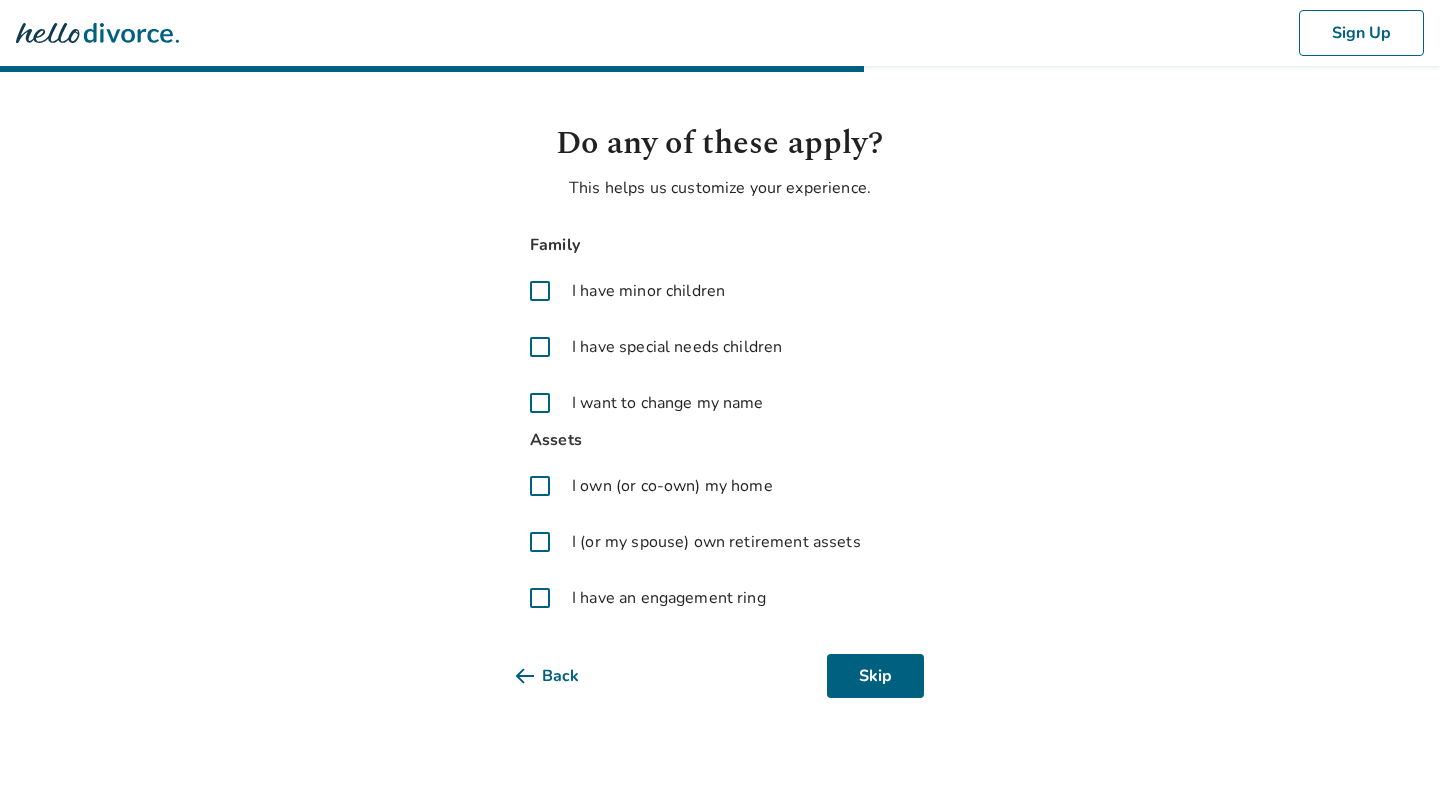 click on "I have minor children" at bounding box center [648, 291] 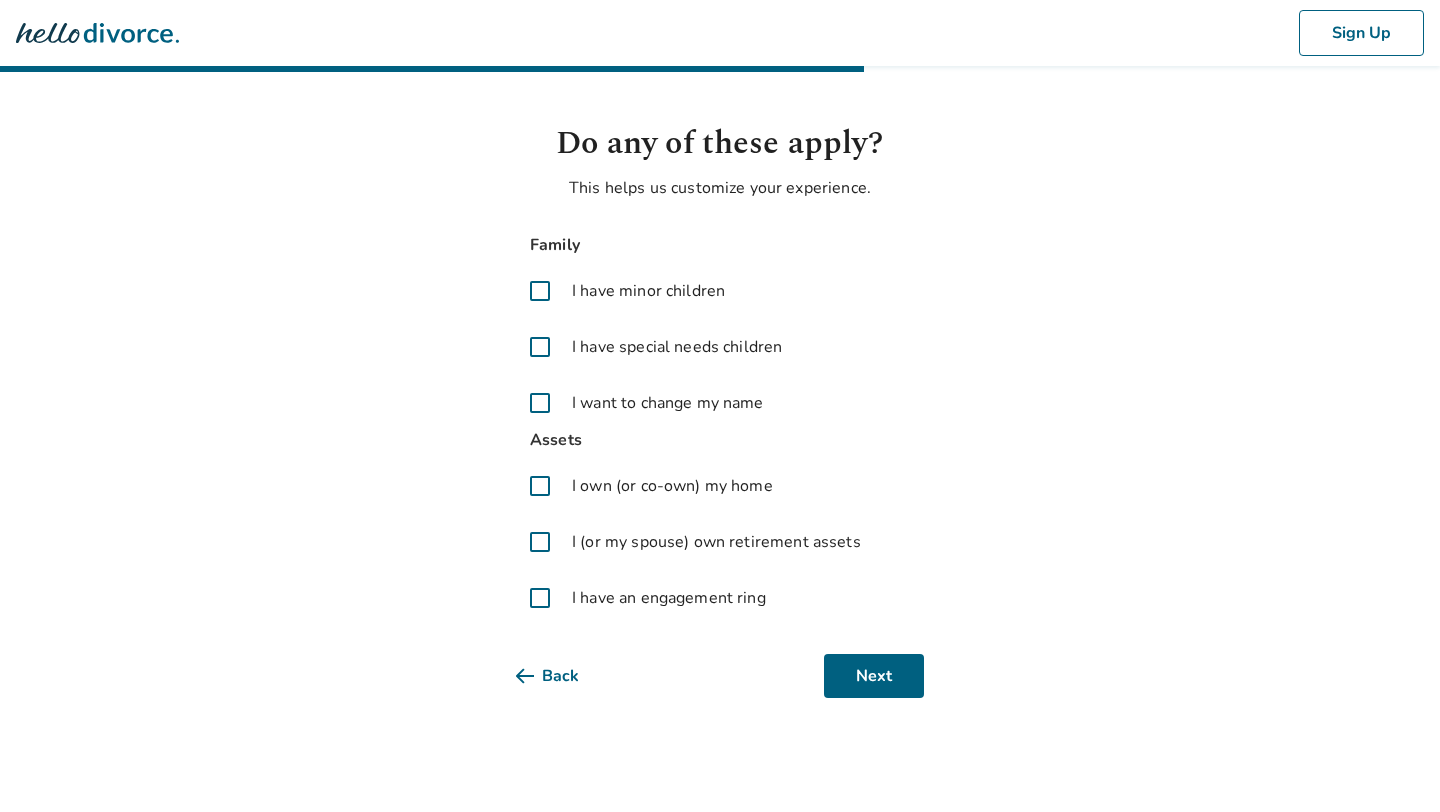 click on "I have special needs children" at bounding box center (720, 347) 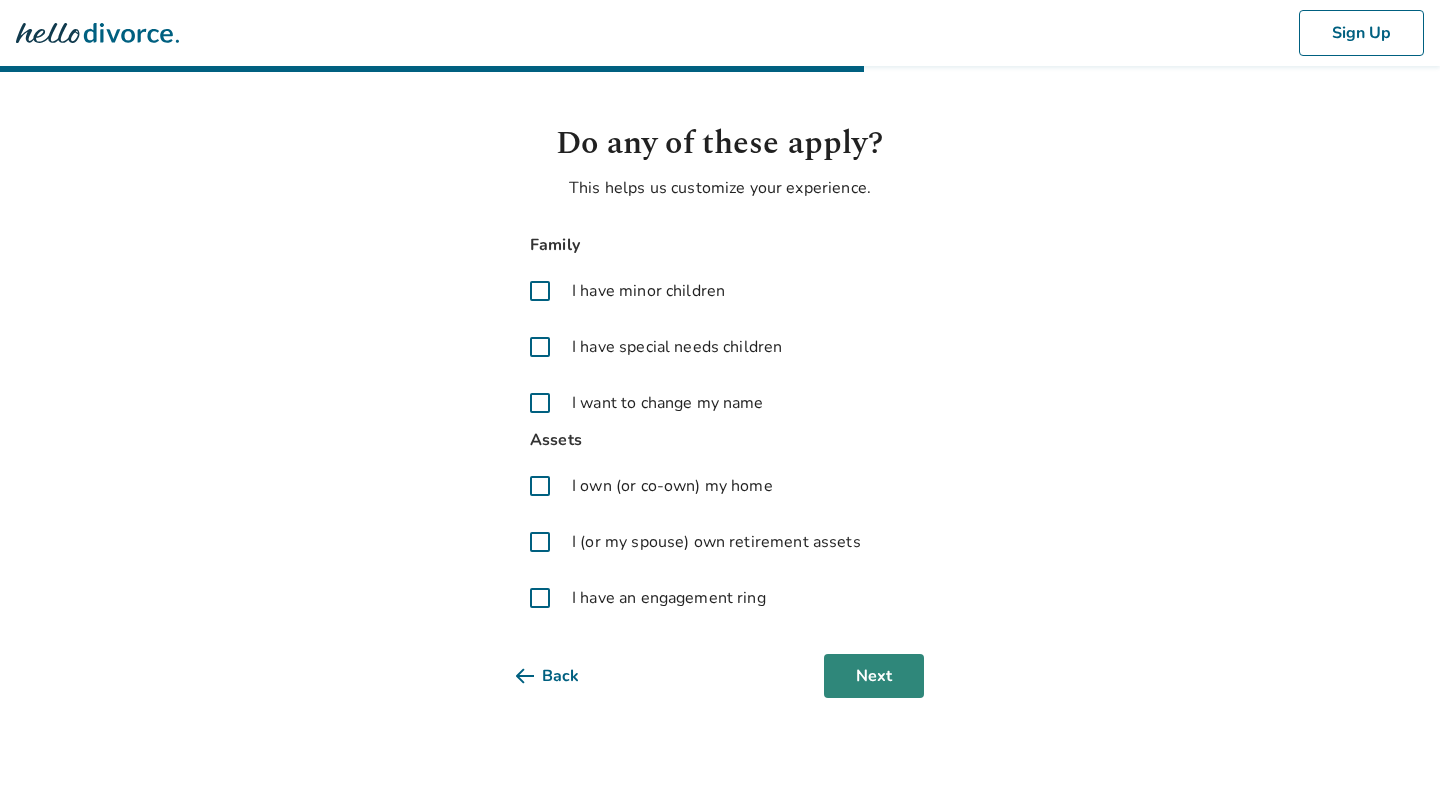 click on "Next" at bounding box center [874, 676] 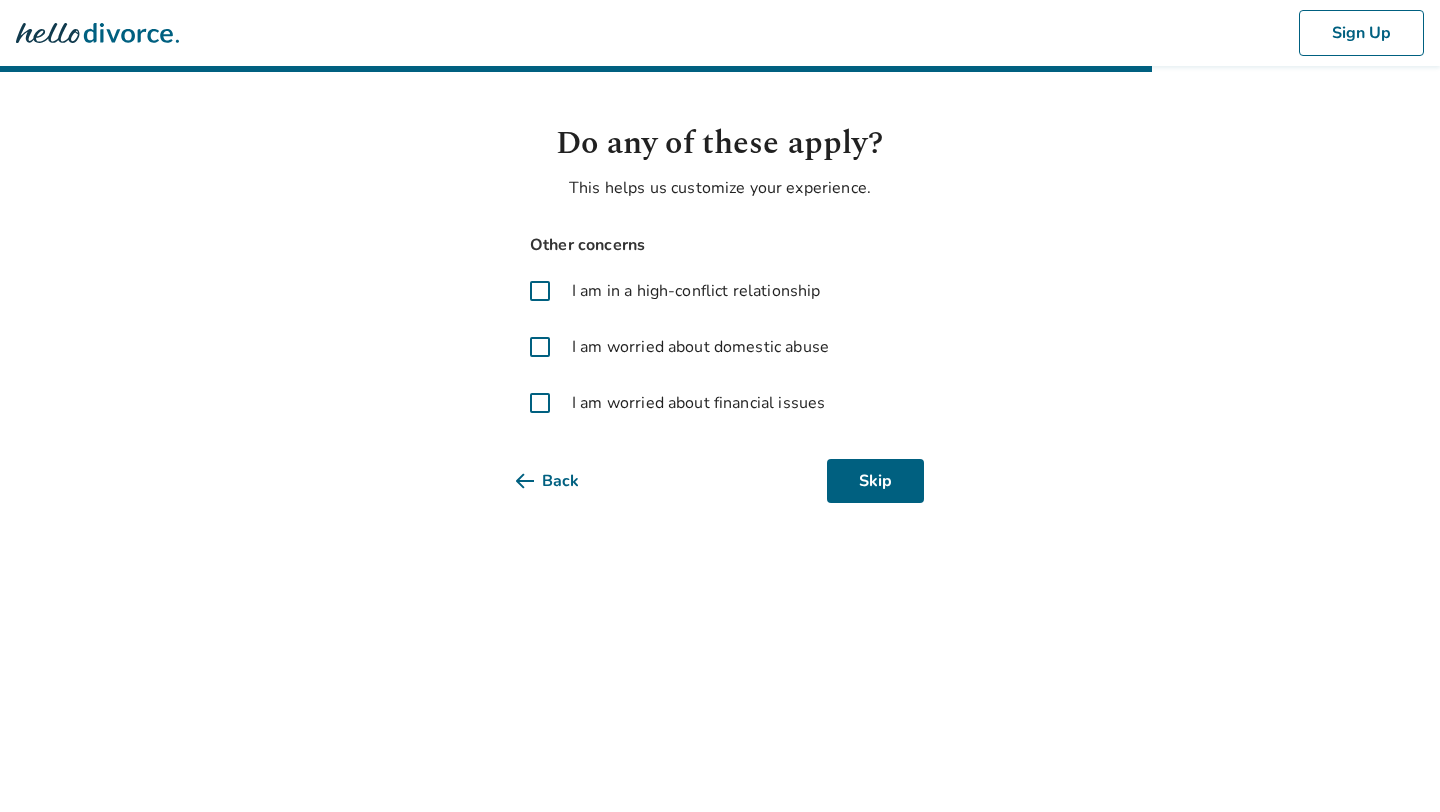 click on "I am in a high-conflict relationship" at bounding box center (696, 291) 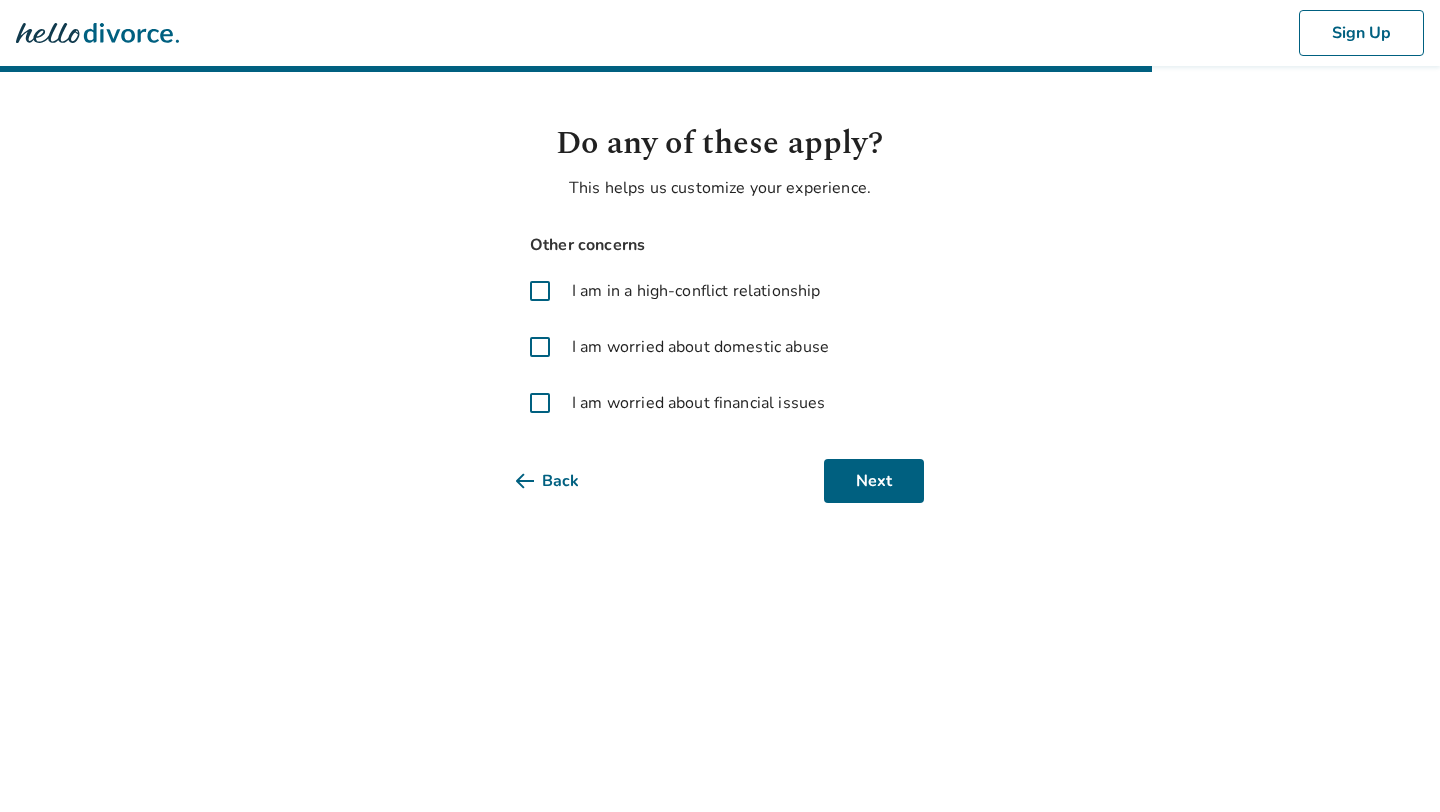 click on "I am worried about domestic abuse" at bounding box center [700, 347] 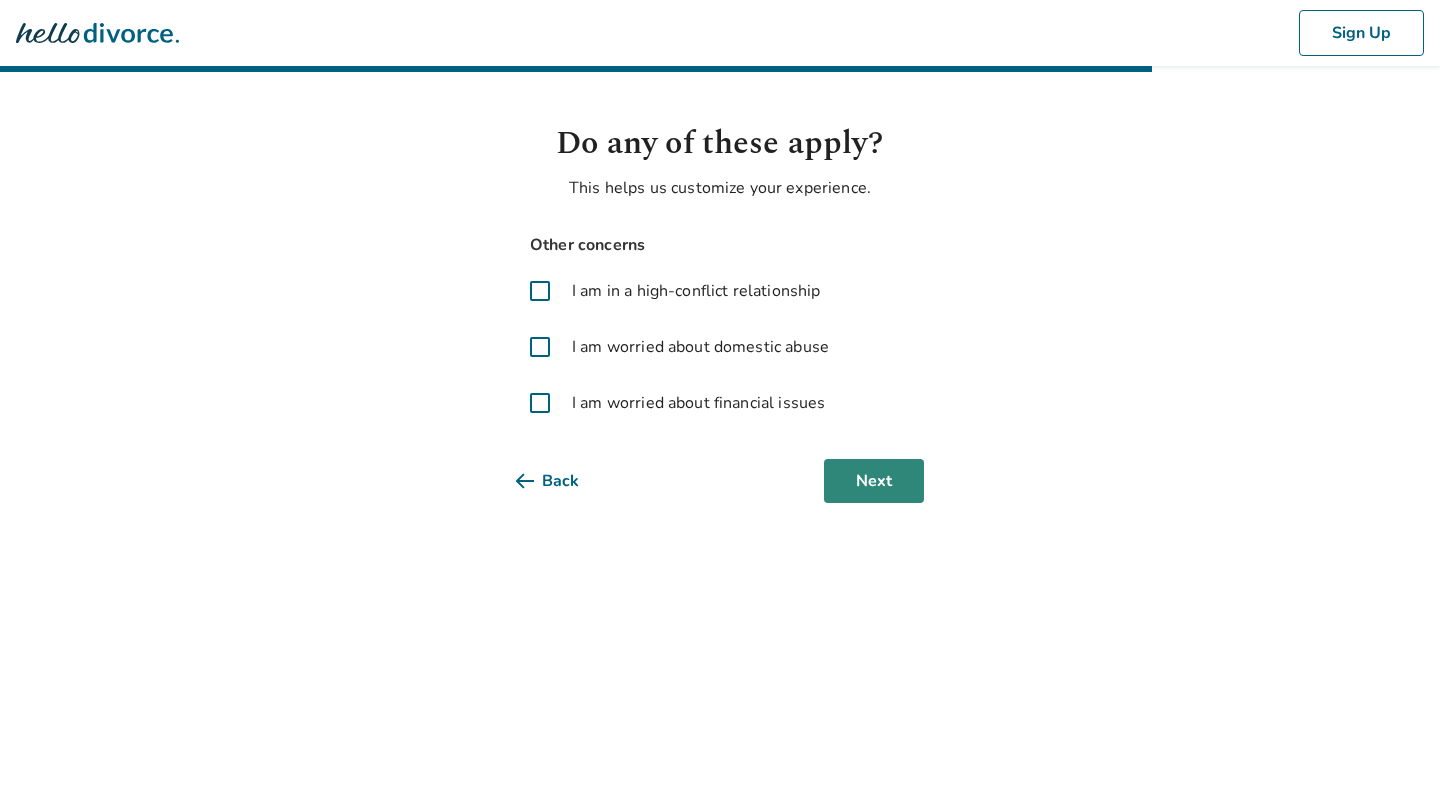 click on "Next" at bounding box center [874, 481] 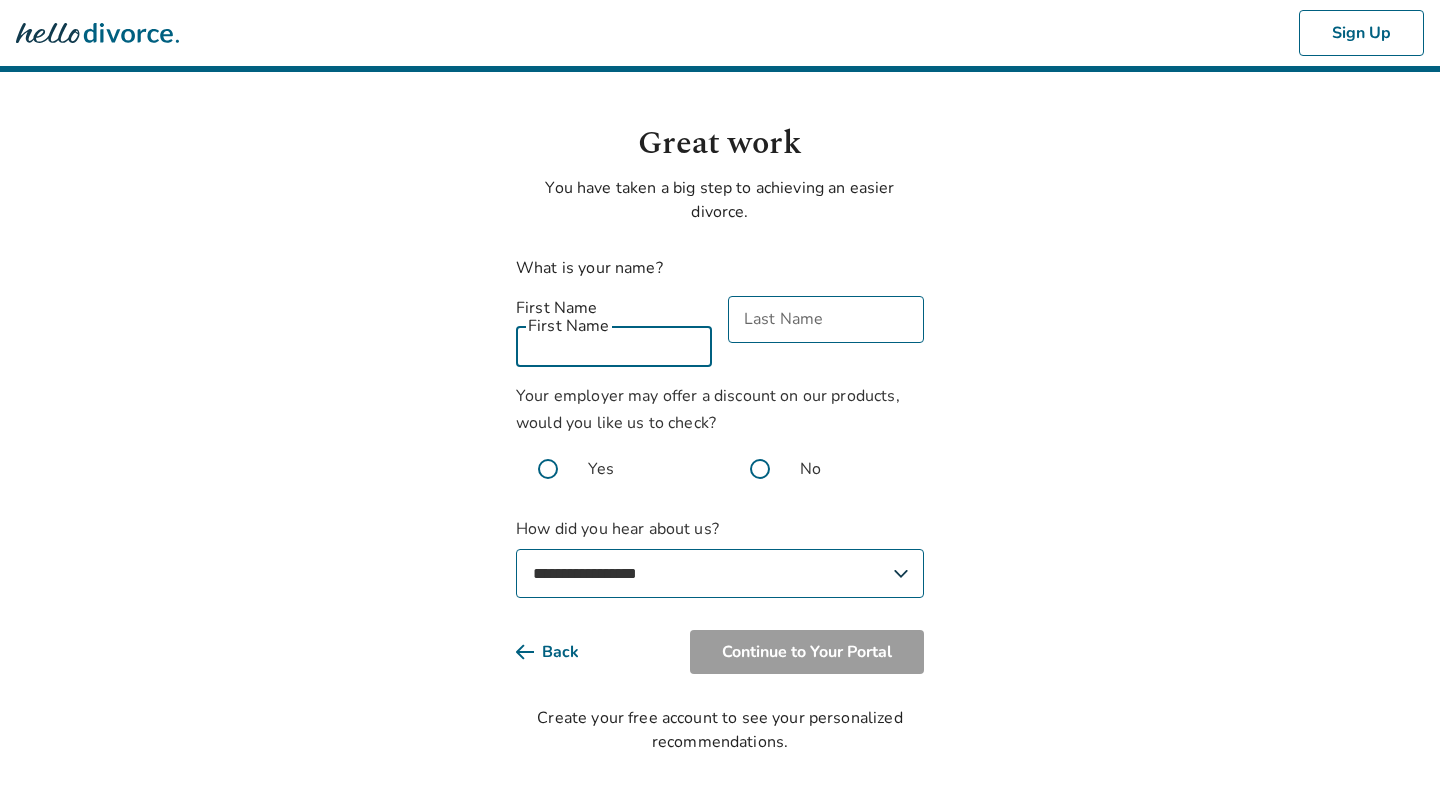 click on "First Name" at bounding box center [614, 343] 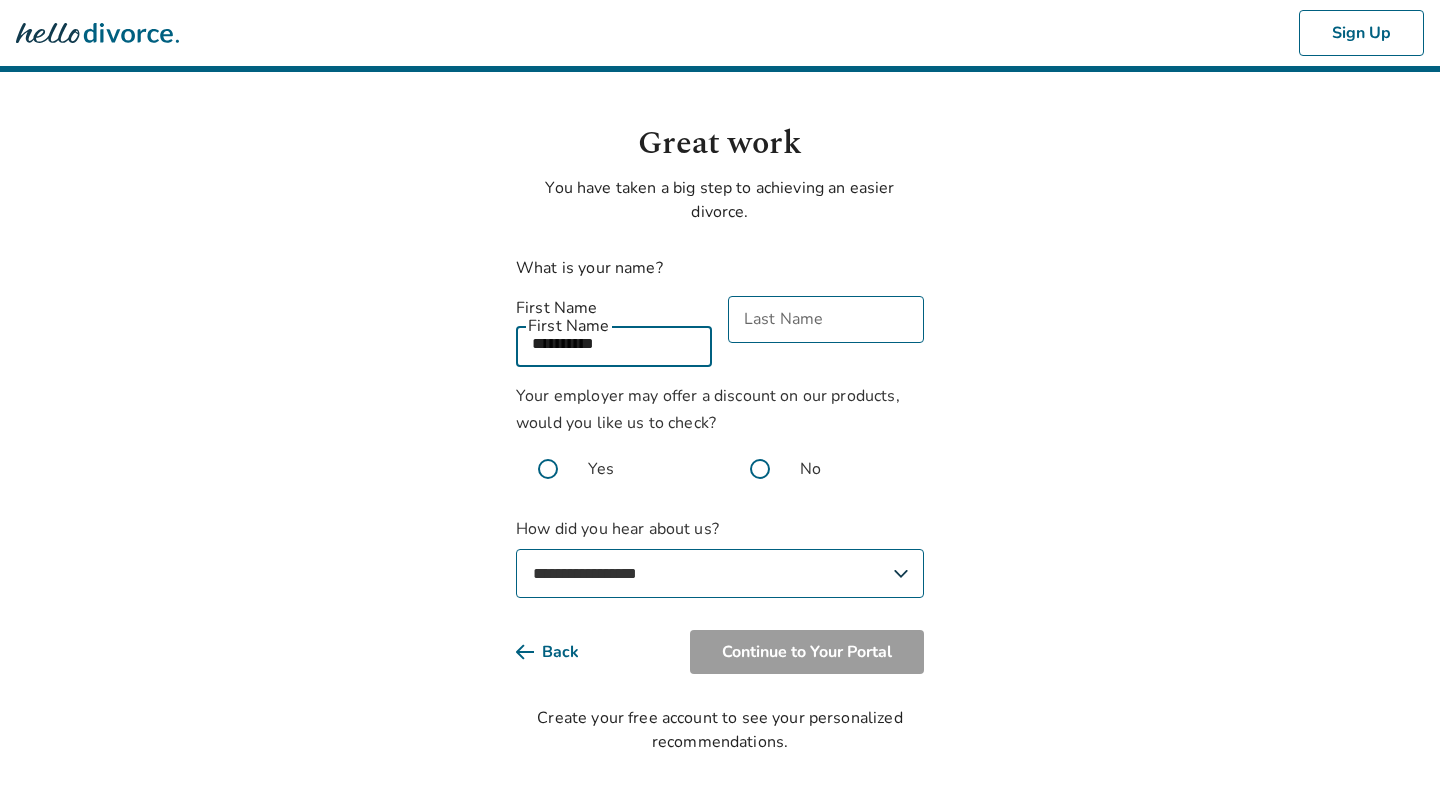 type on "**********" 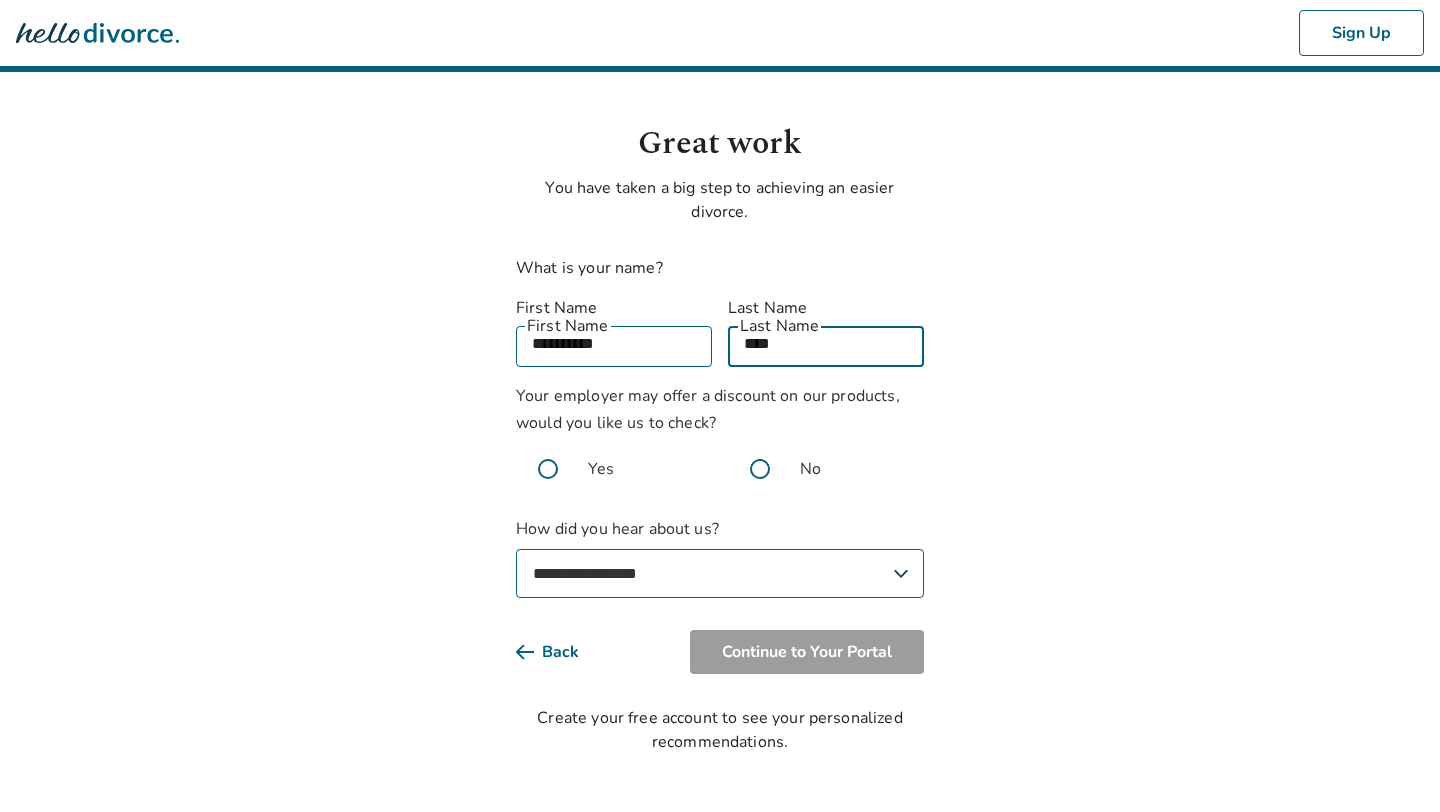 type on "****" 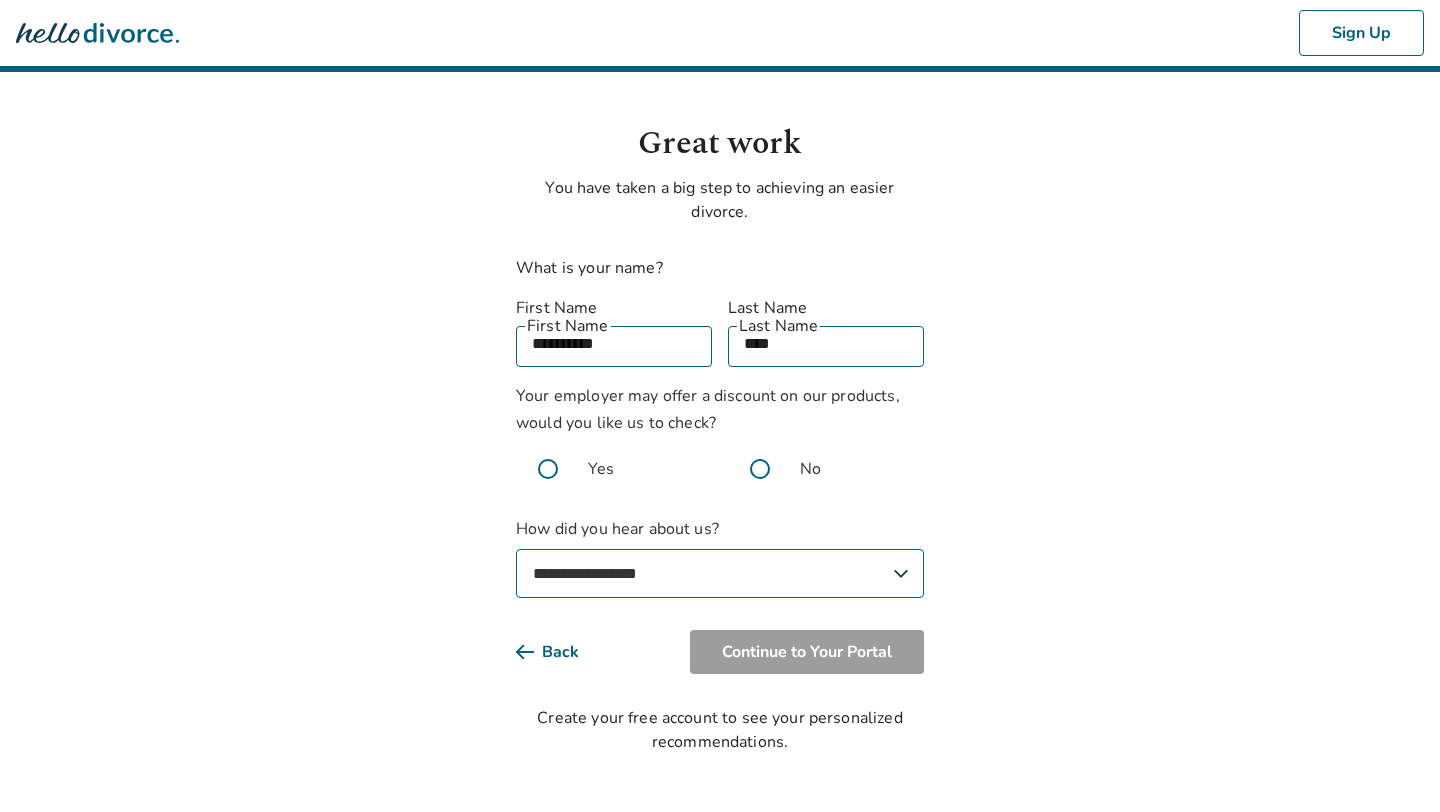 click at bounding box center (760, 469) 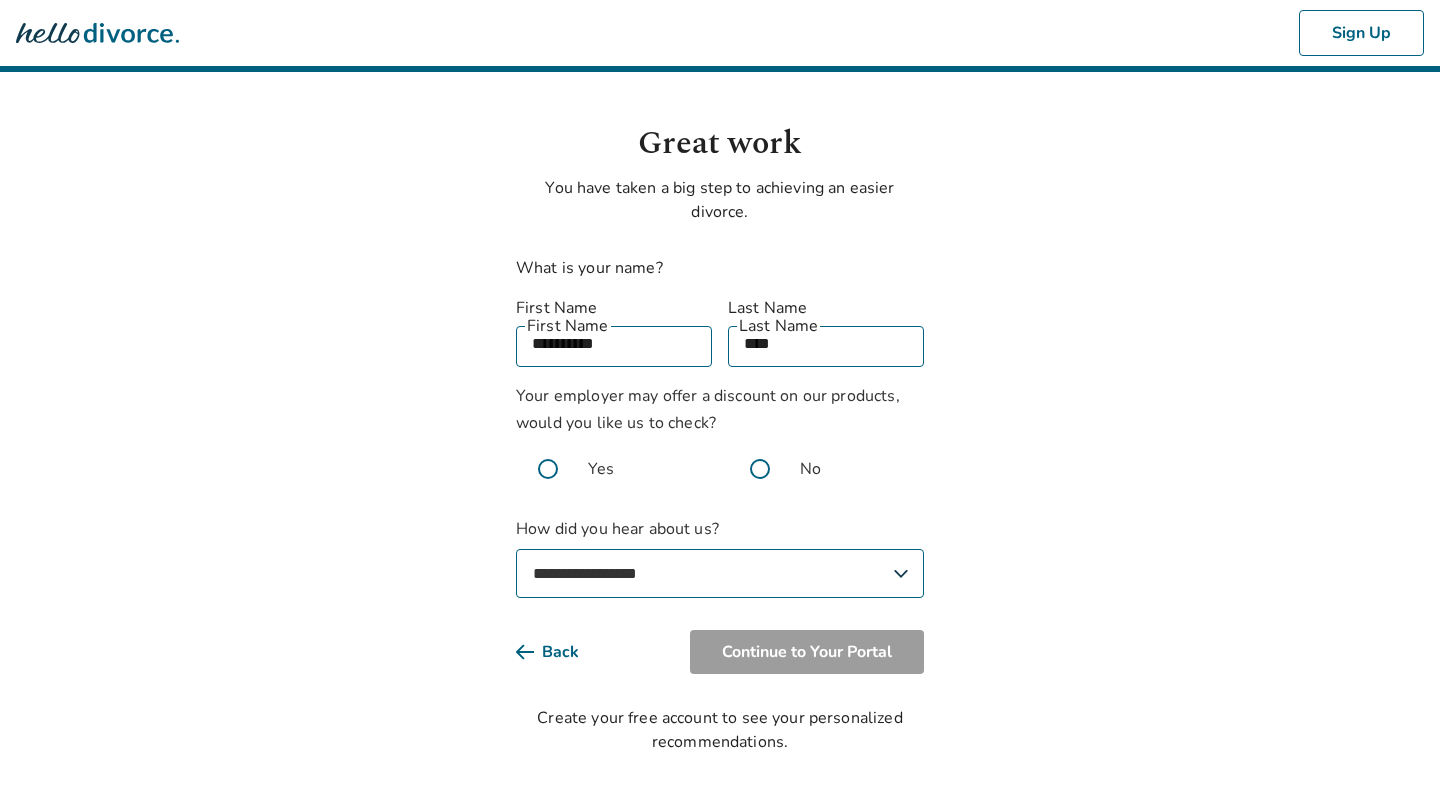click on "**********" at bounding box center (720, 573) 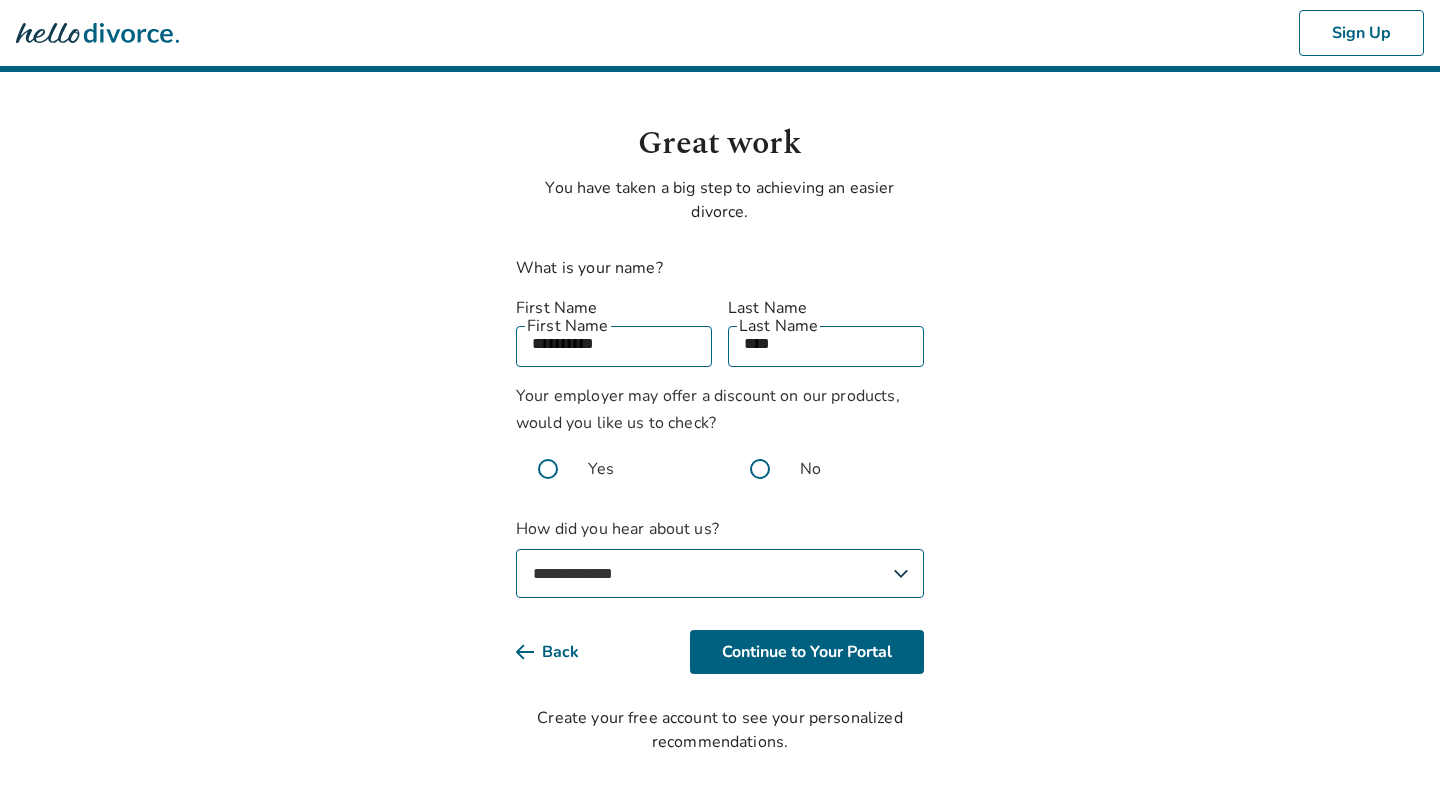 click on "**********" at bounding box center (720, 573) 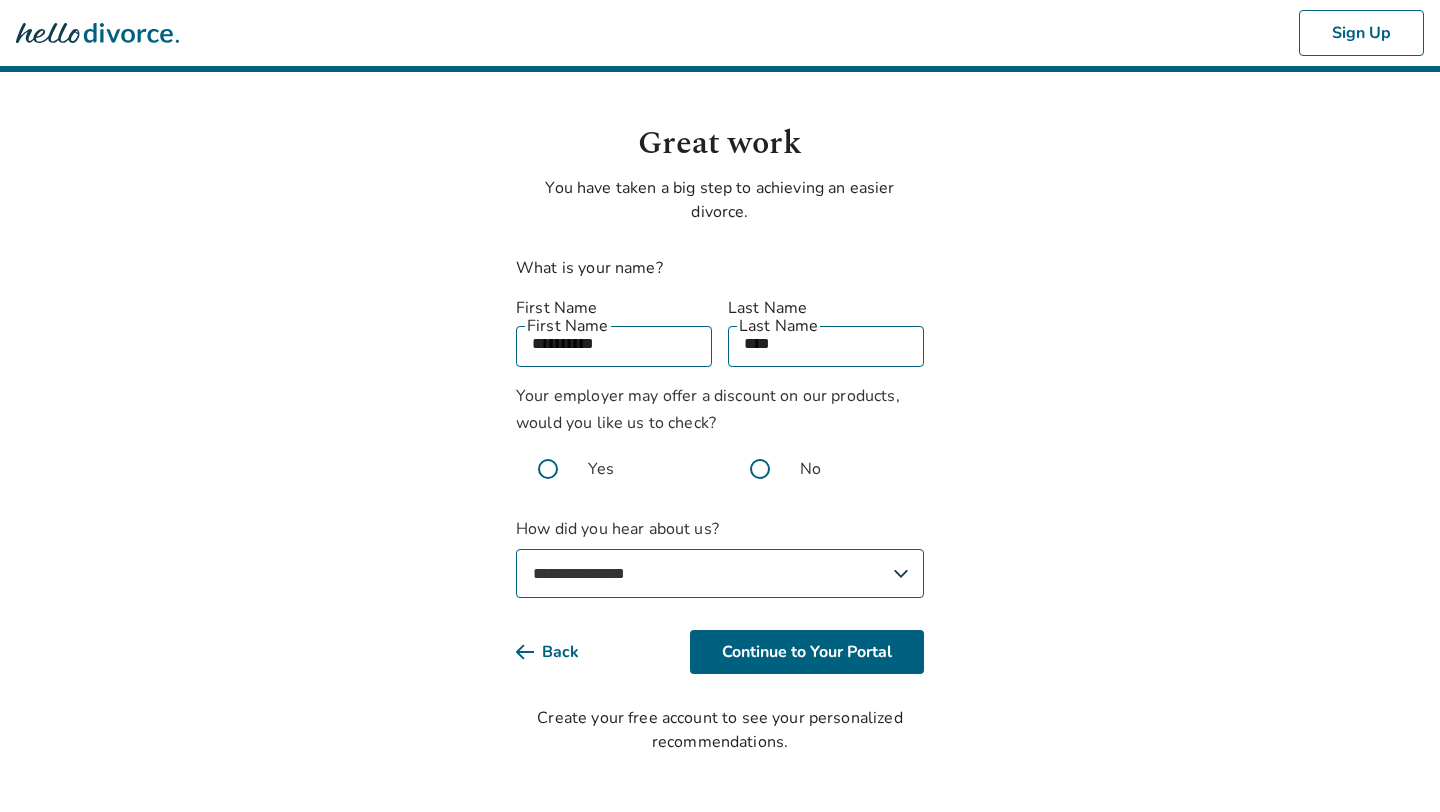 click on "**********" at bounding box center (720, 573) 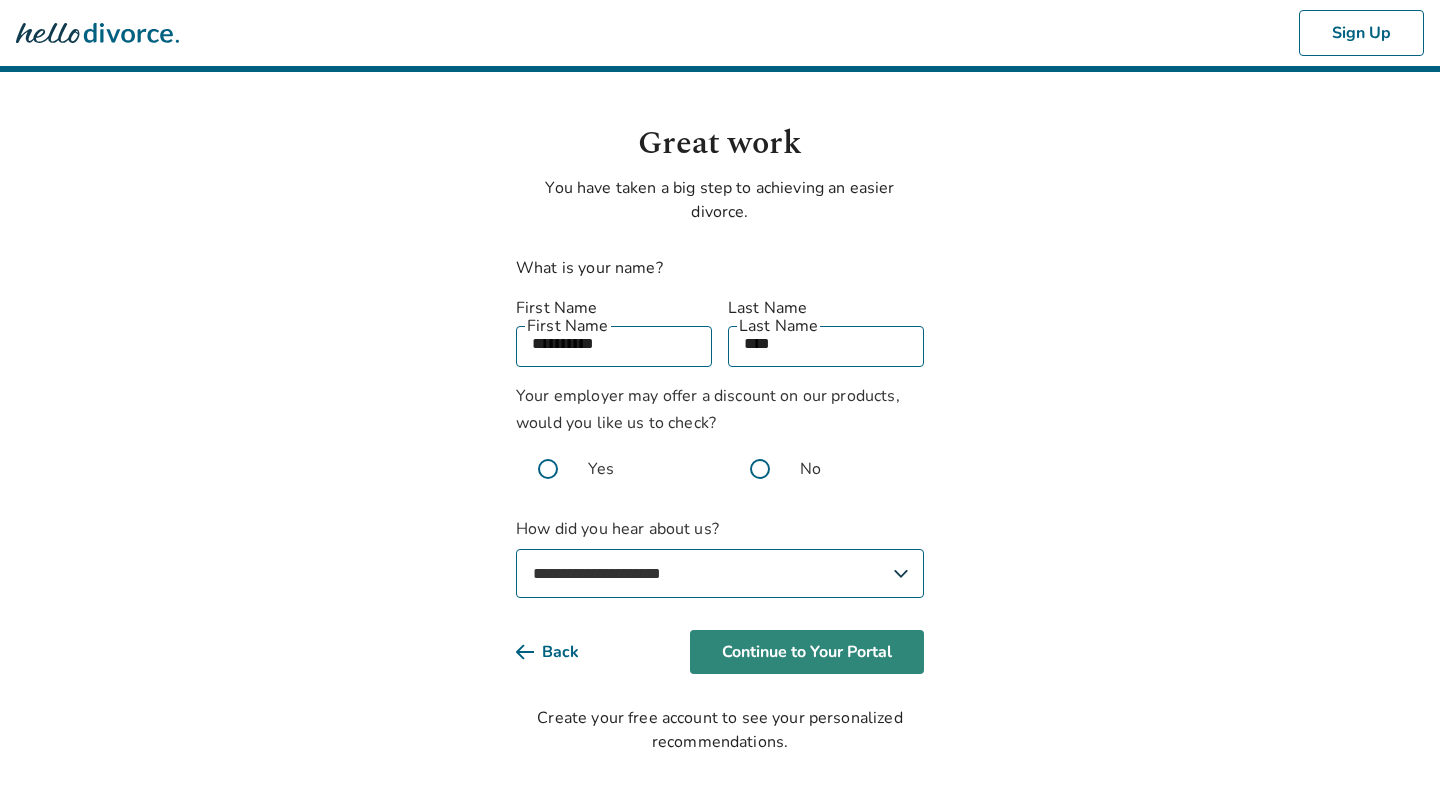 click on "Continue to Your Portal" at bounding box center [807, 652] 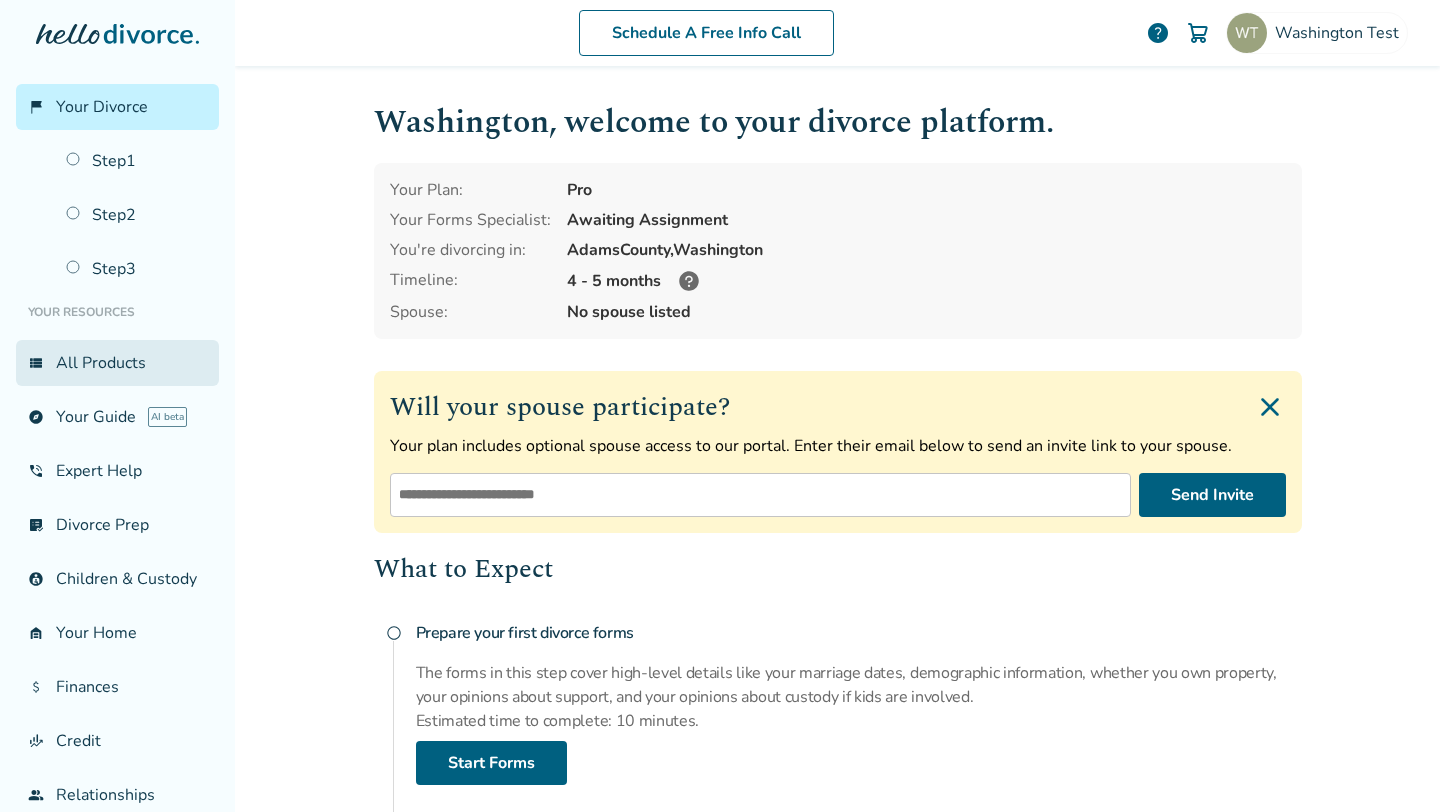 click on "view_list All Products" at bounding box center [117, 363] 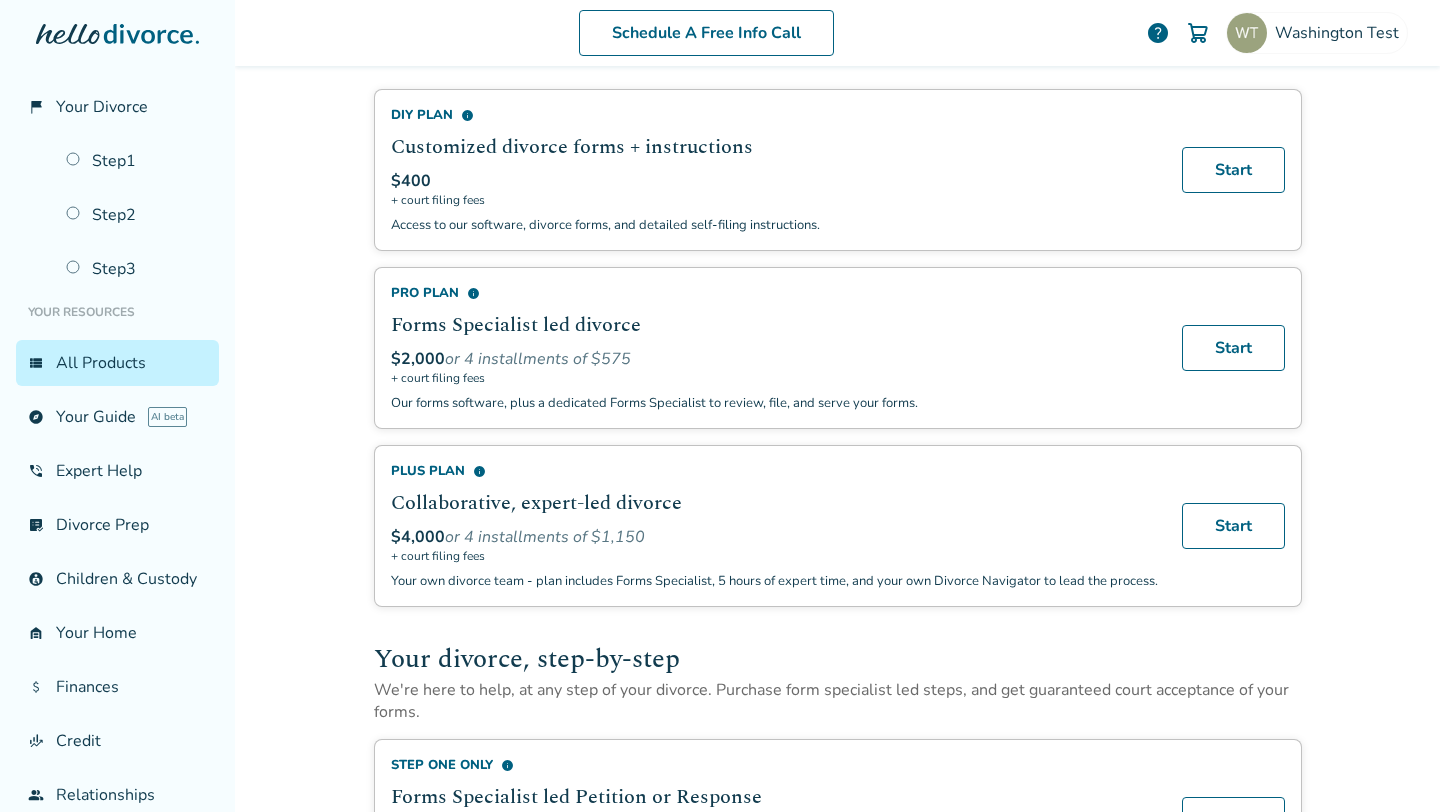 scroll, scrollTop: 163, scrollLeft: 0, axis: vertical 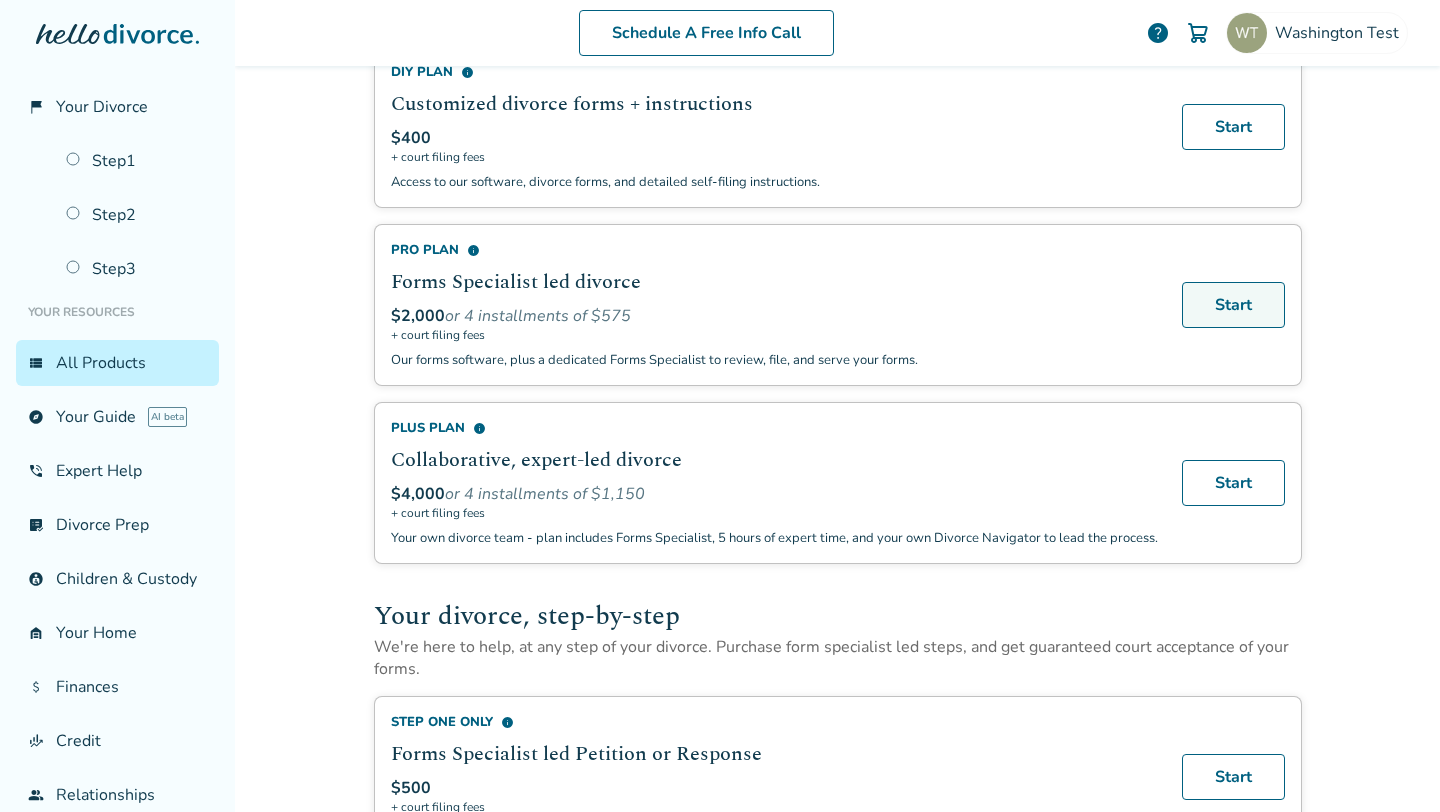 click on "Start" at bounding box center (1233, 305) 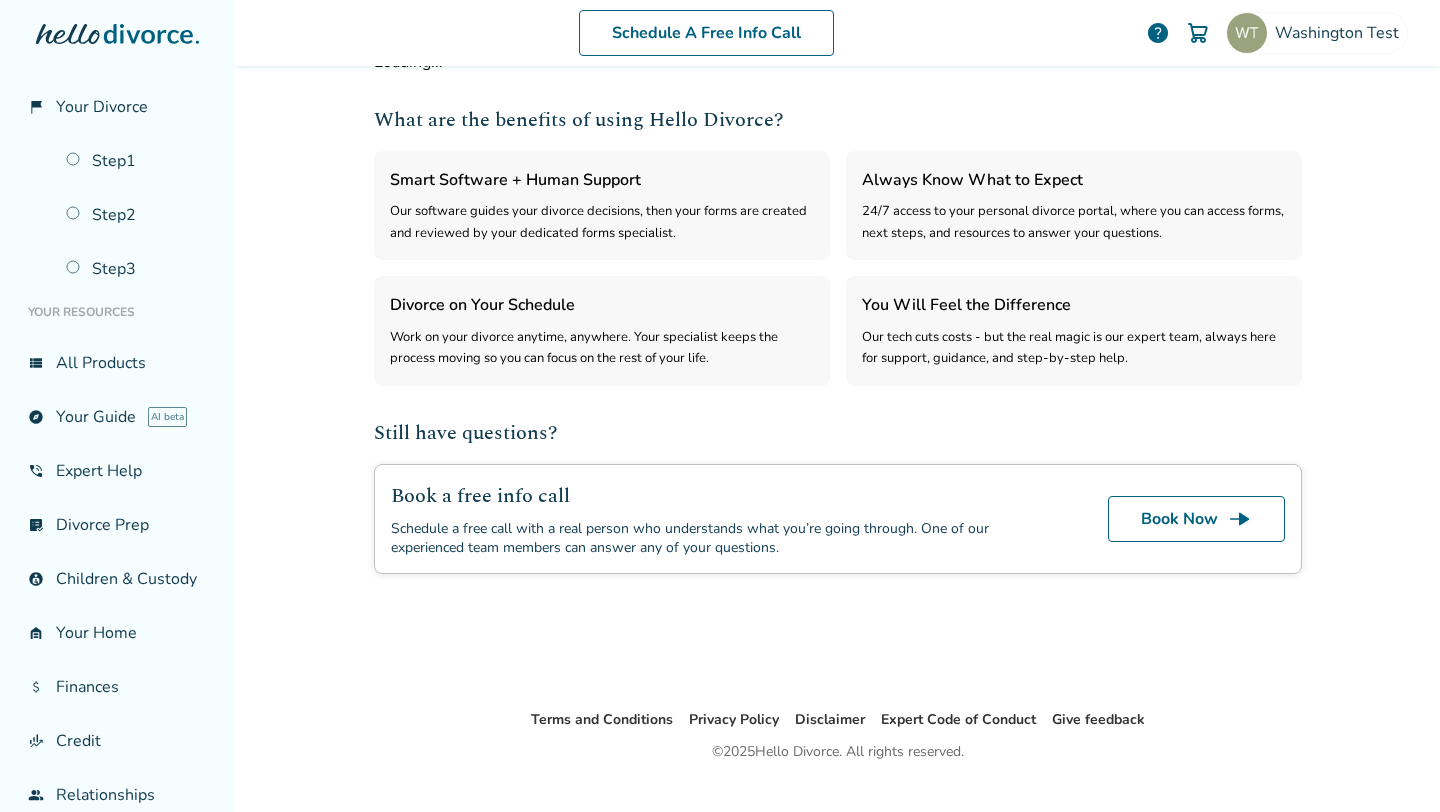 select on "***" 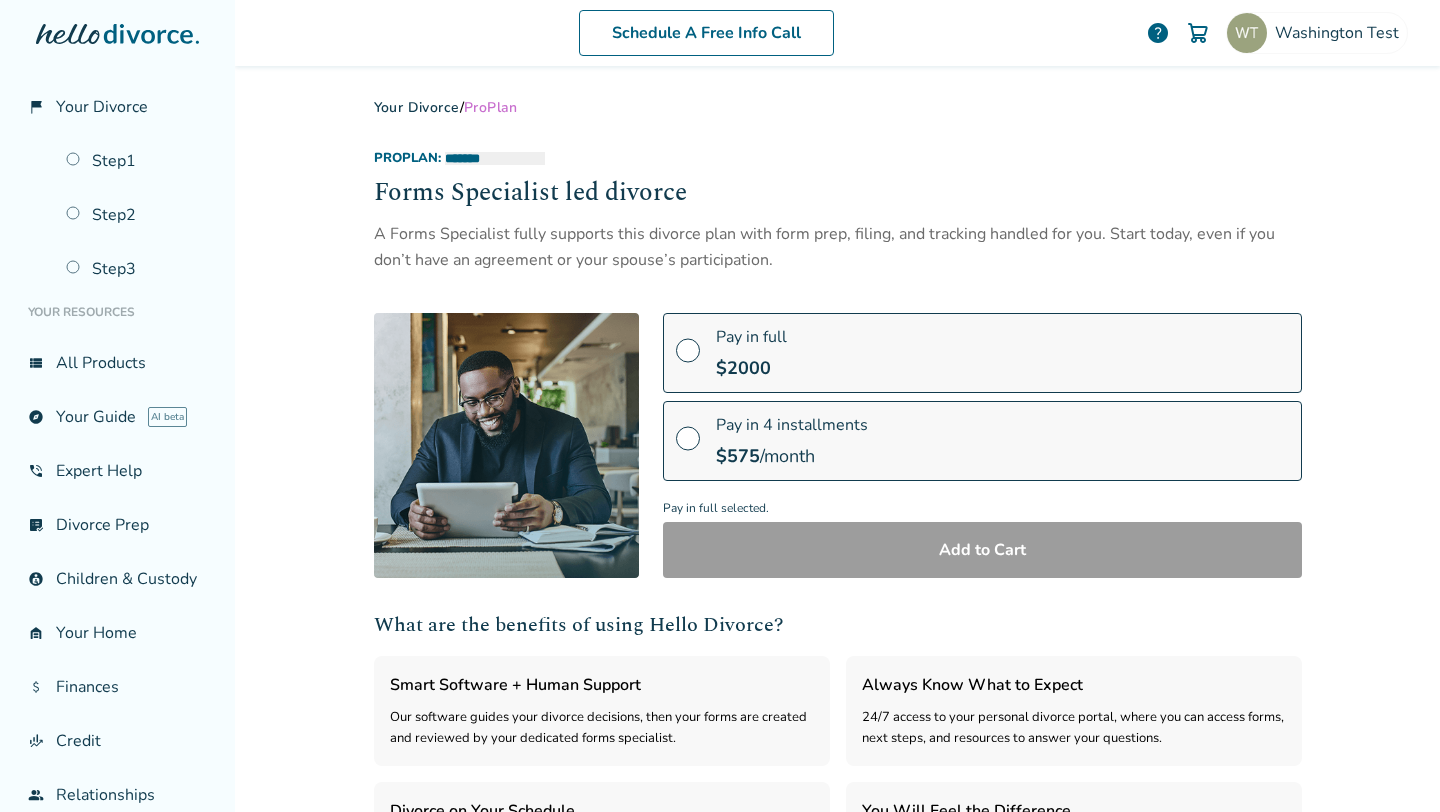 scroll, scrollTop: 1, scrollLeft: 0, axis: vertical 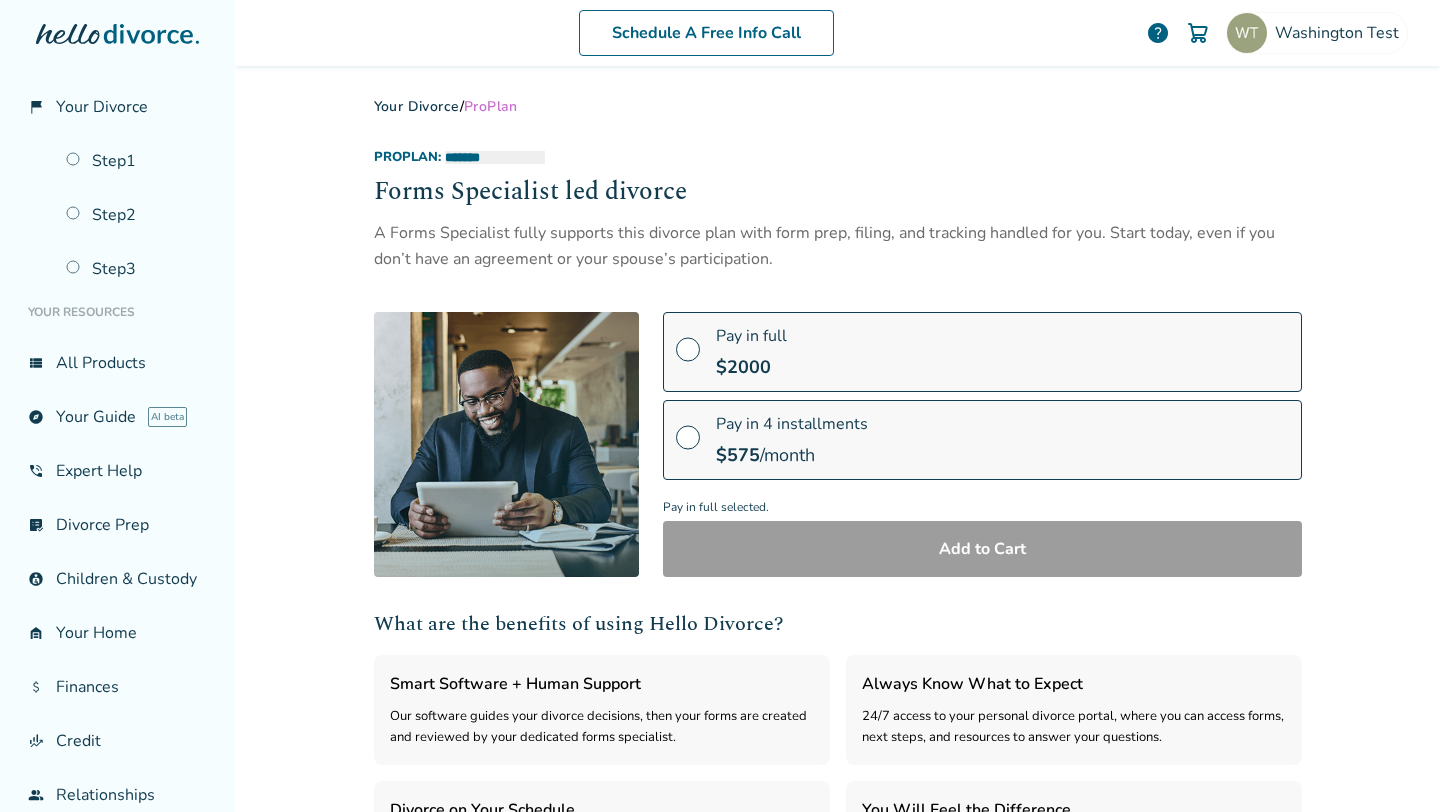 click on "Pay in full $ 2000" at bounding box center (982, 352) 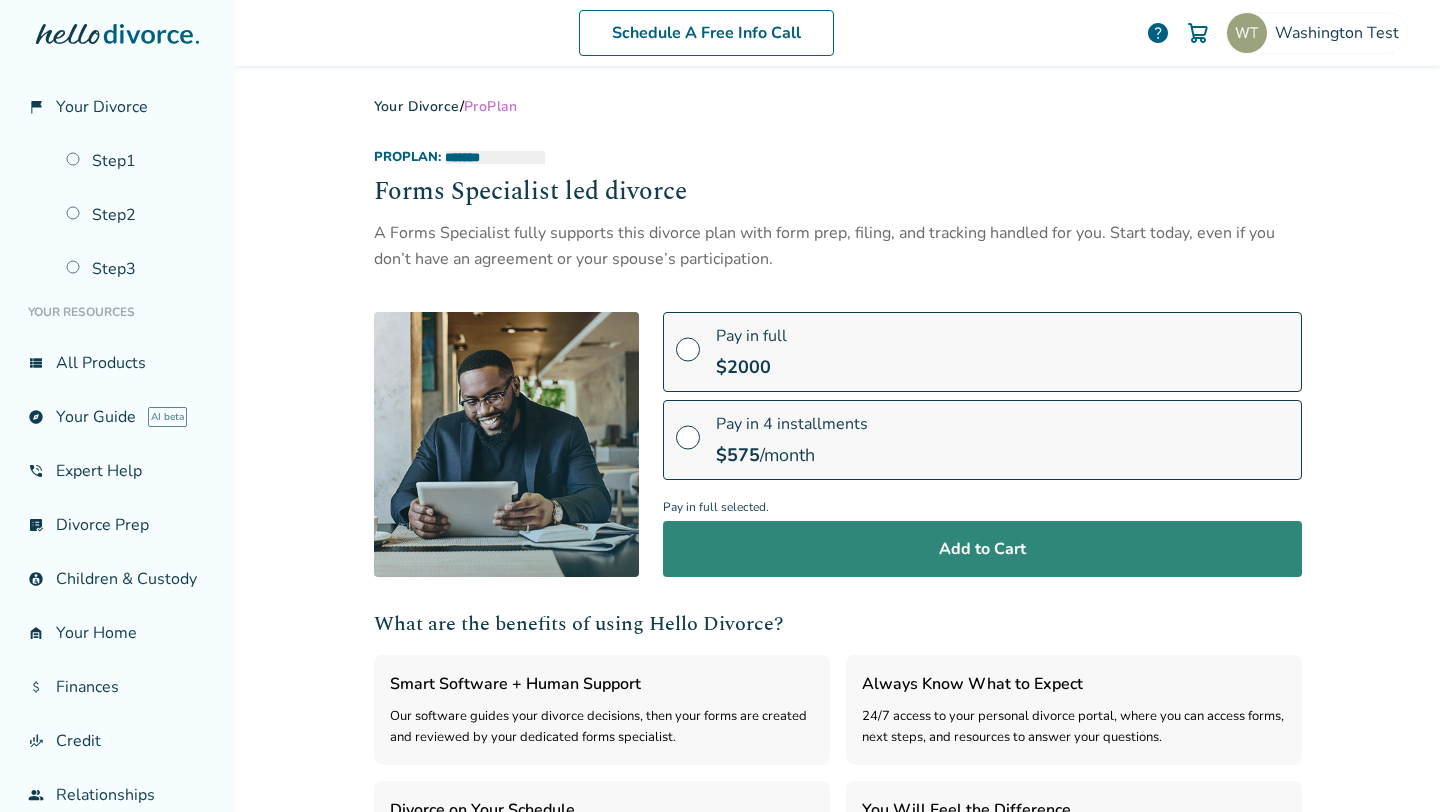 click on "Add to Cart" at bounding box center [982, 549] 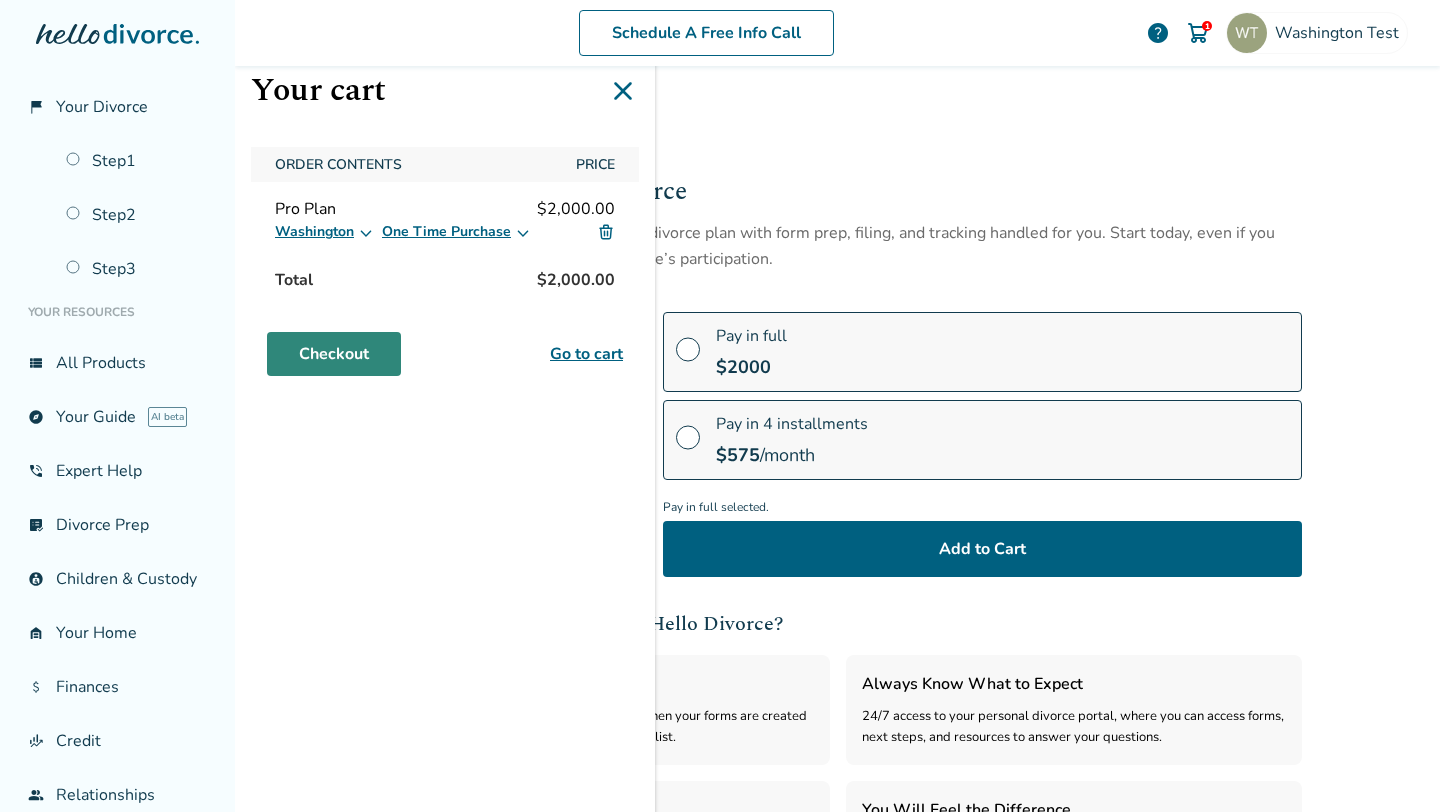 click on "Checkout" at bounding box center [334, 354] 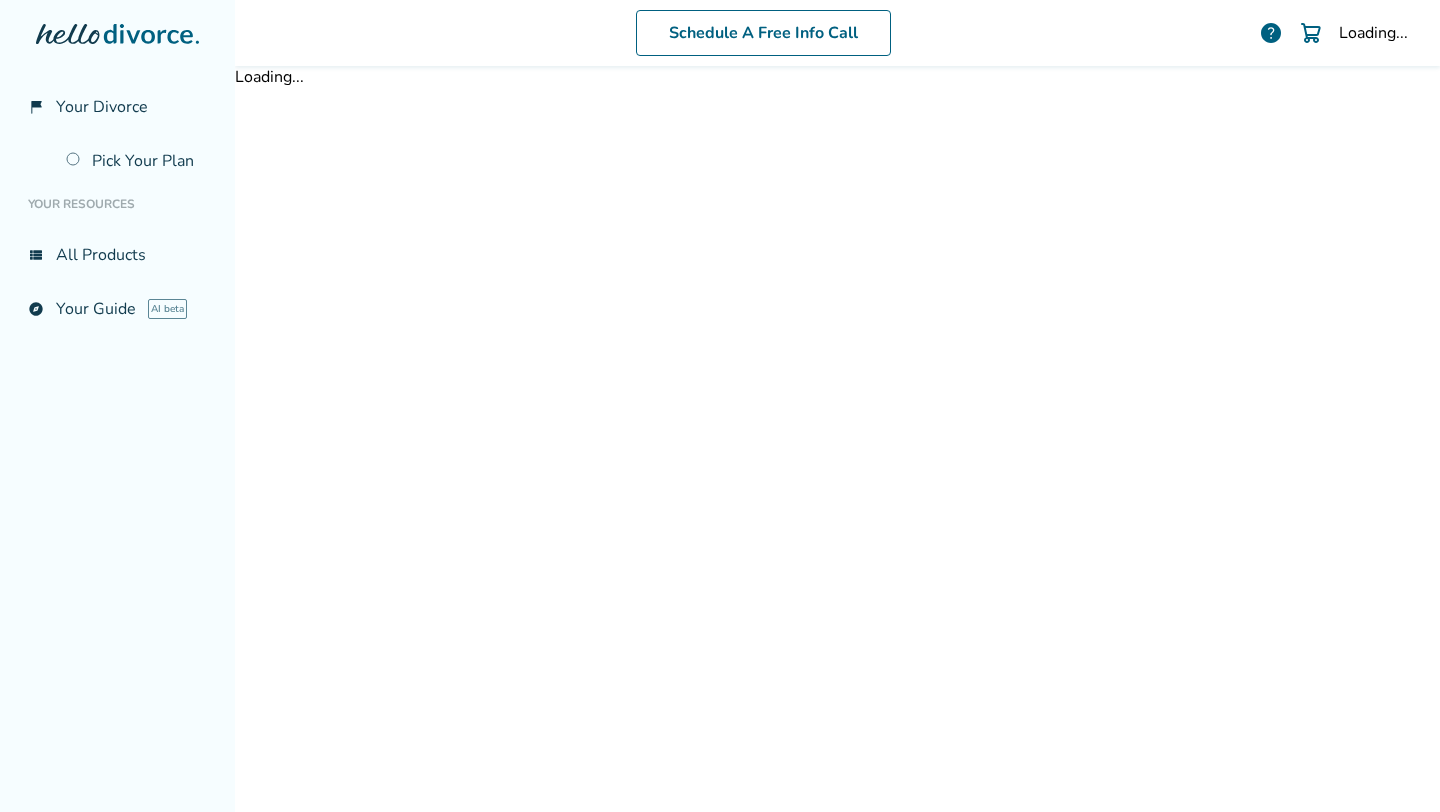 scroll, scrollTop: 0, scrollLeft: 0, axis: both 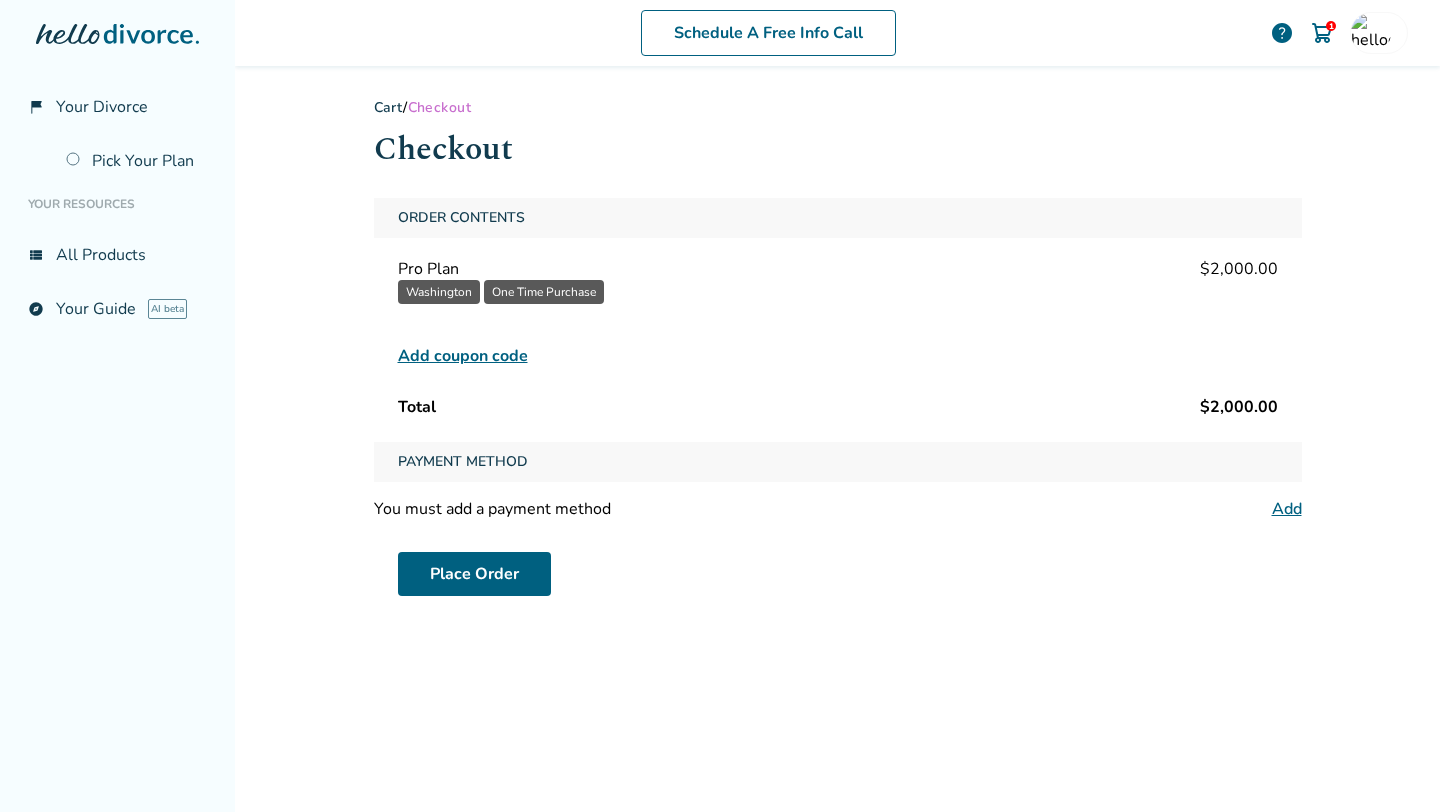 click on "Order Contents Pro Plan $2,000.00 [STATE] One Time Purchase Unfortunately, this coupon code is not valid. You may try a different code. Add coupon code Total $2,000.00" at bounding box center [838, 312] 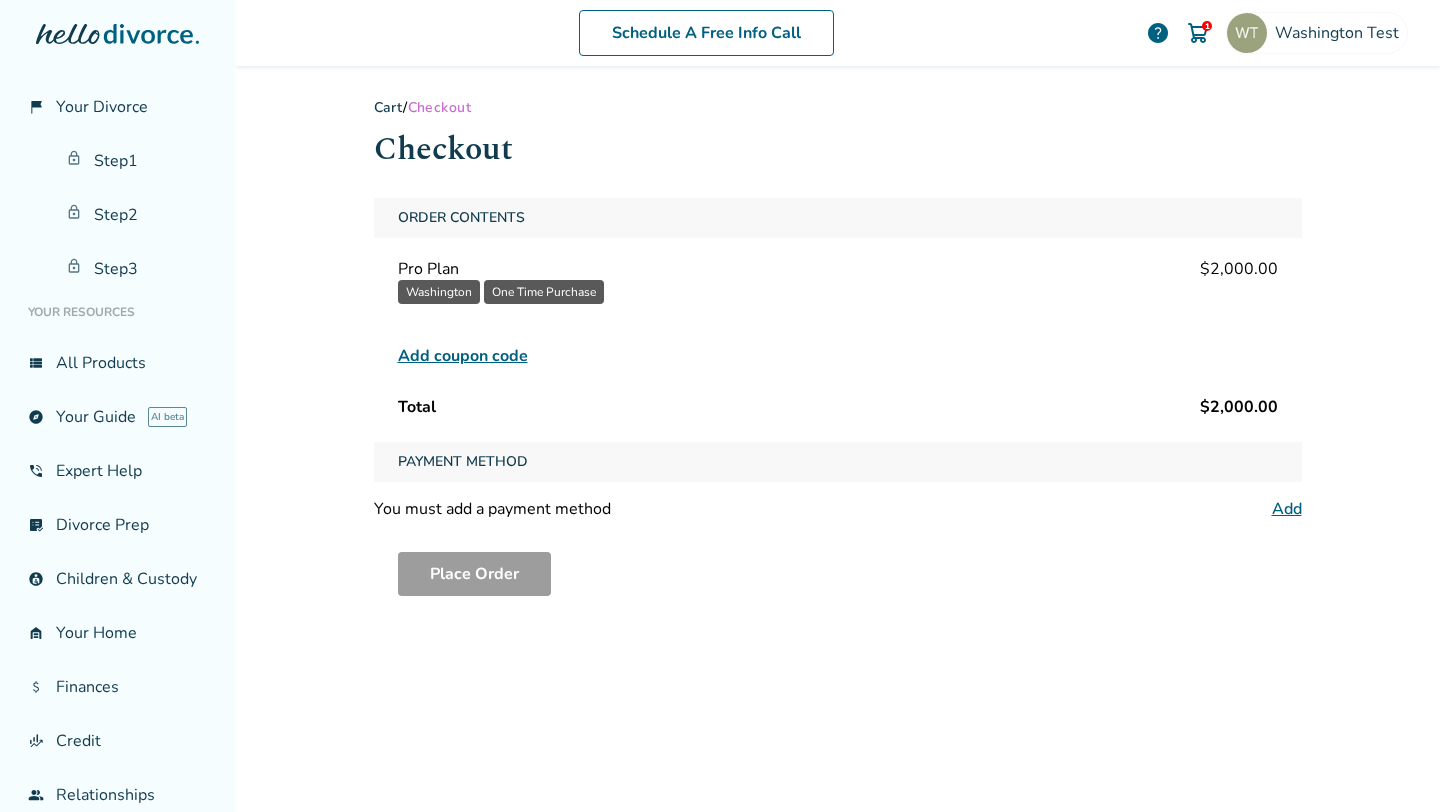 click on "Add coupon code" at bounding box center [463, 356] 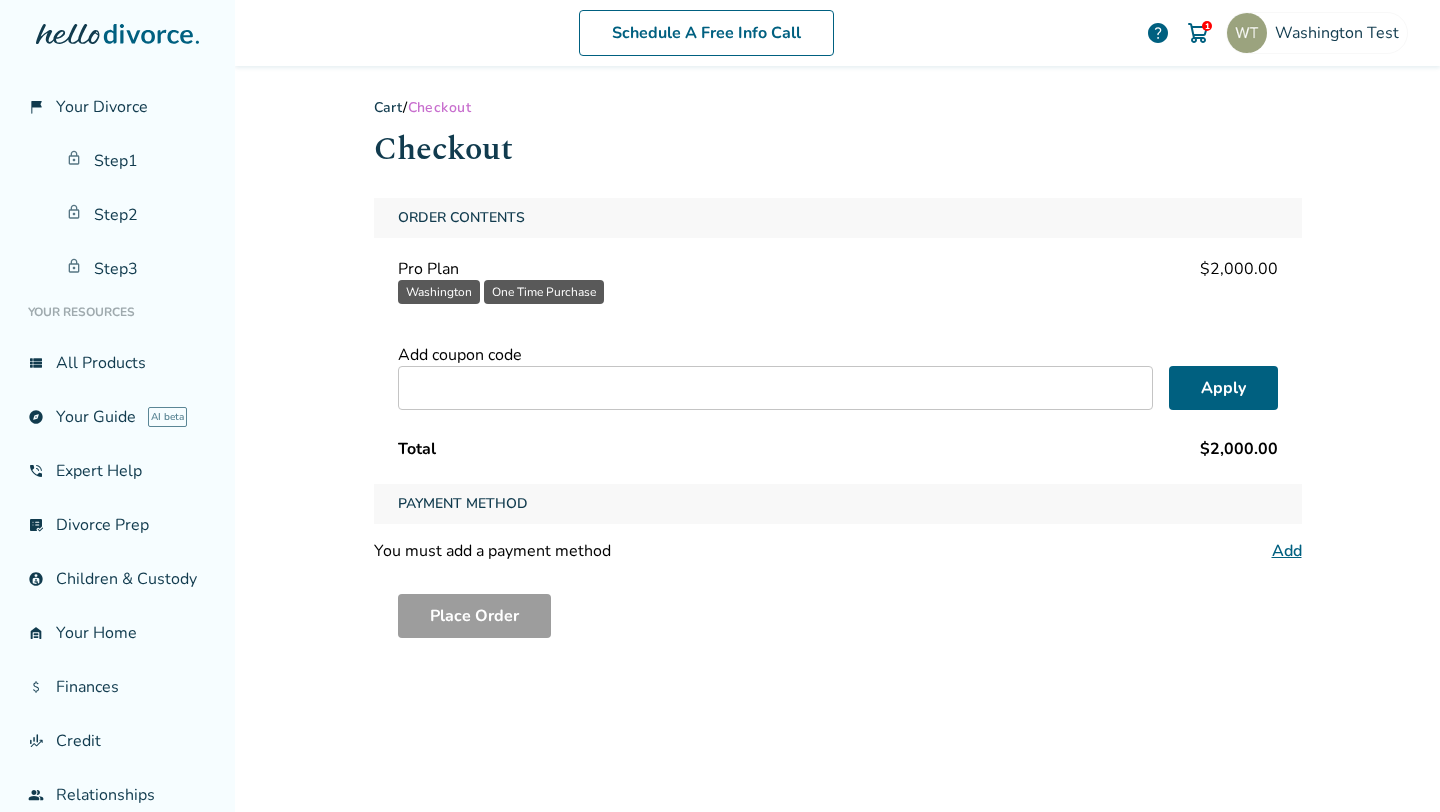 click at bounding box center [775, 388] 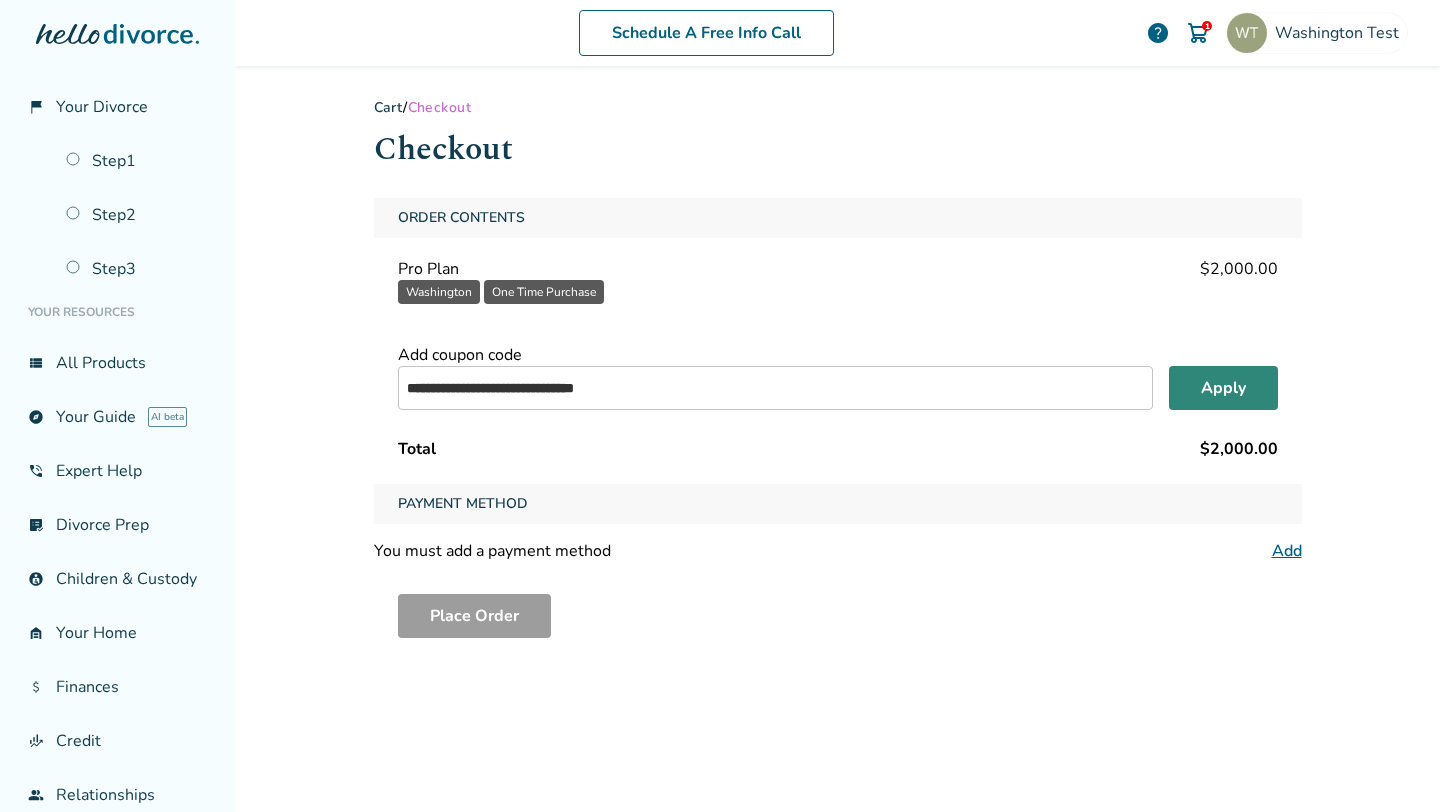 type on "**********" 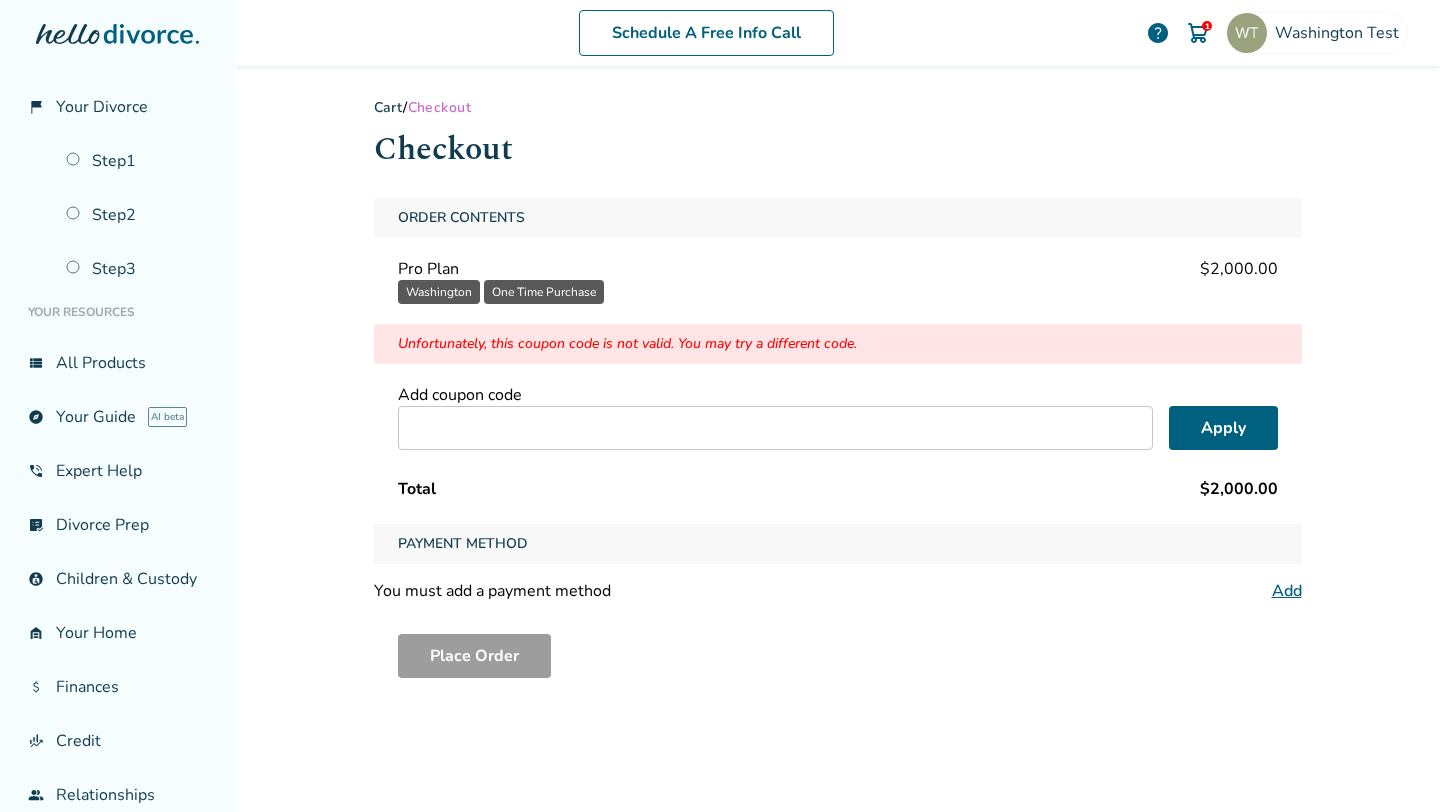 click at bounding box center (775, 428) 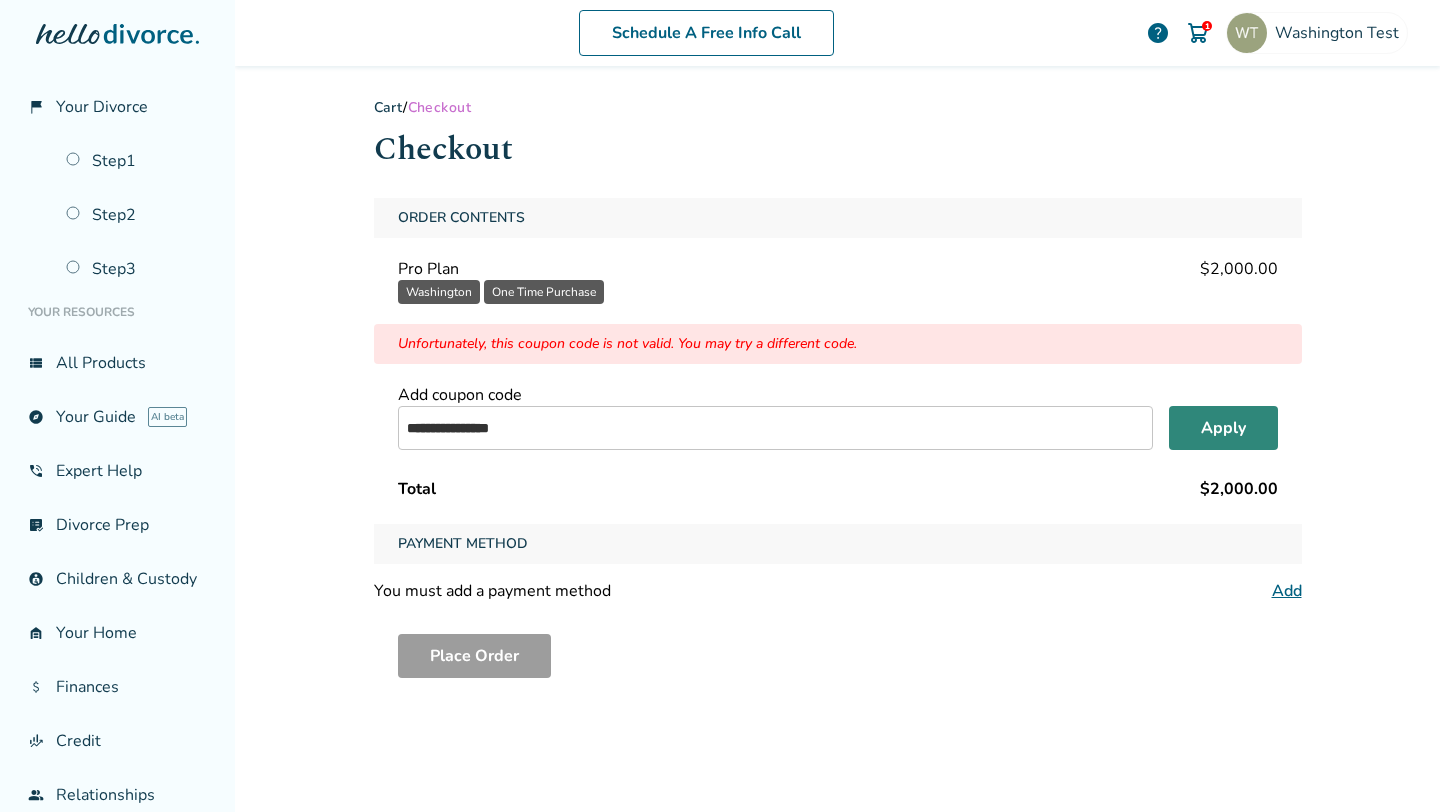 type on "**********" 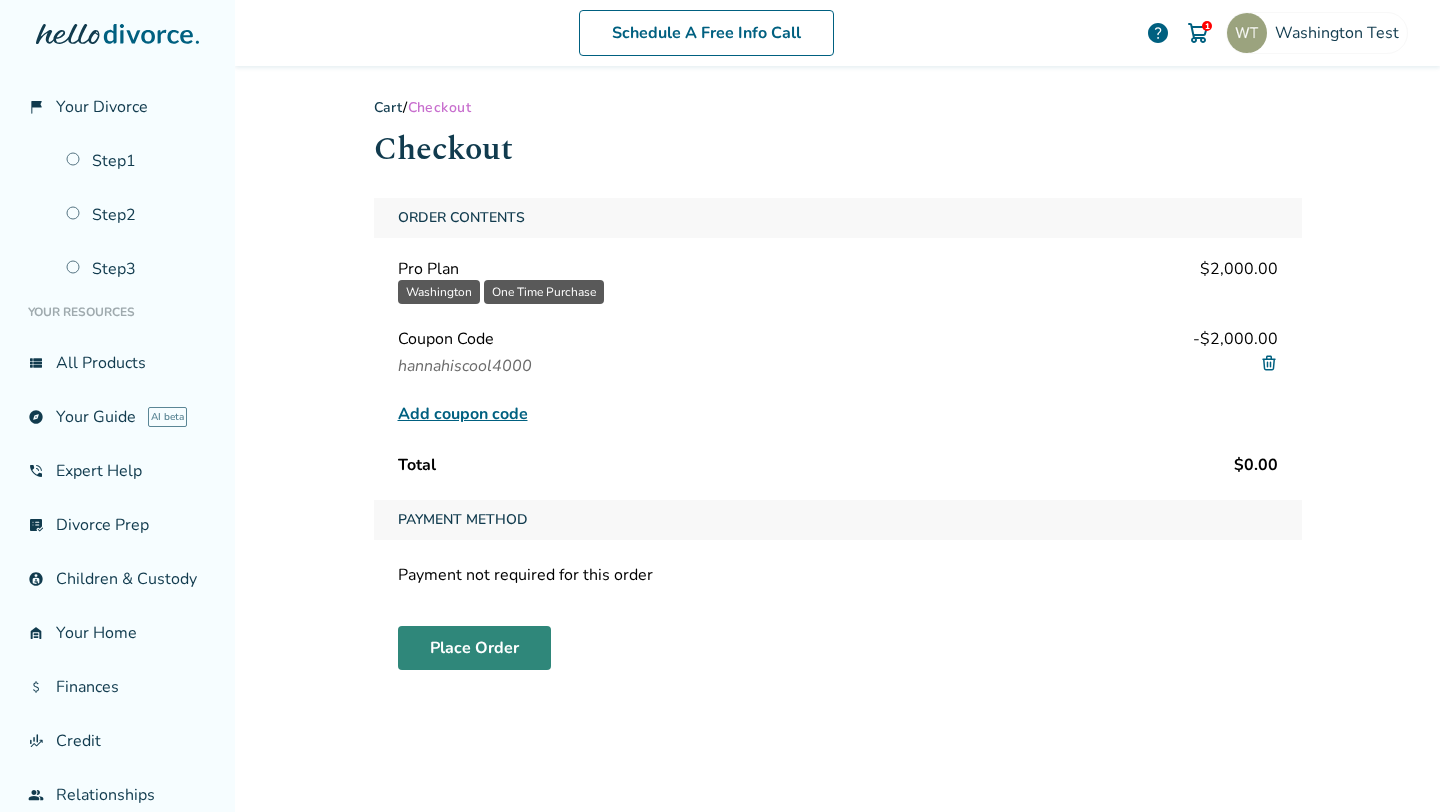 click on "Place Order" at bounding box center [474, 648] 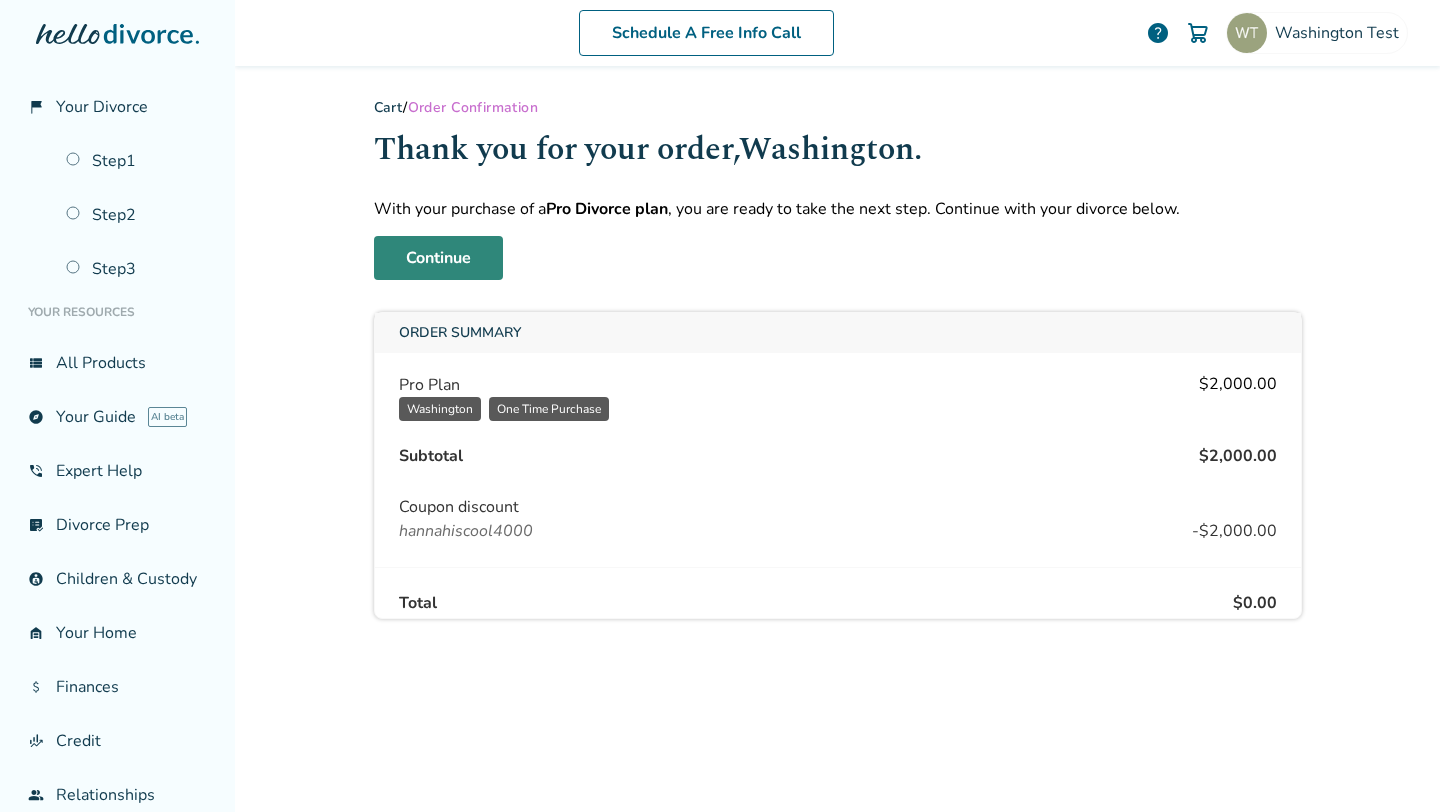 click on "Continue" at bounding box center [438, 258] 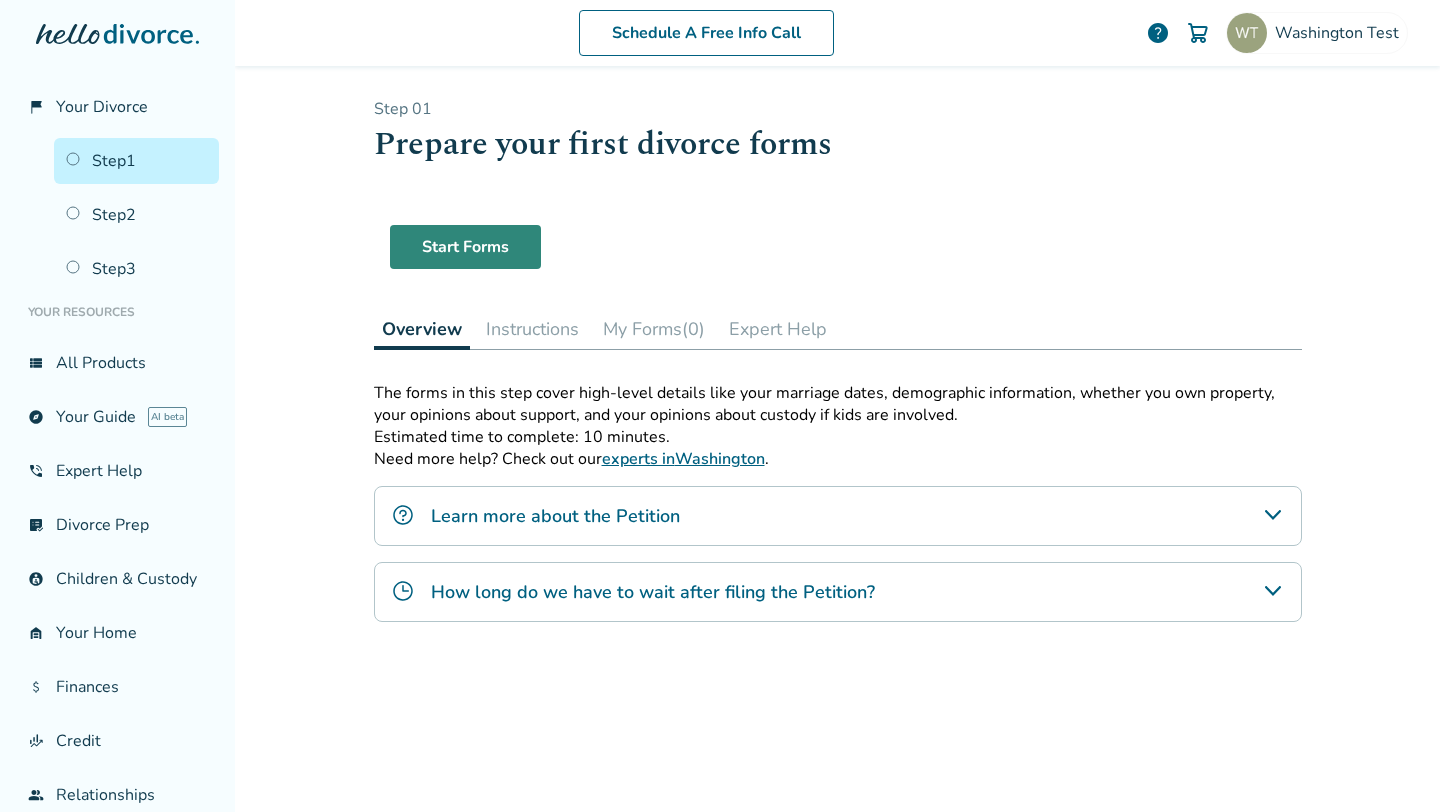 click on "Start Forms" at bounding box center (465, 247) 